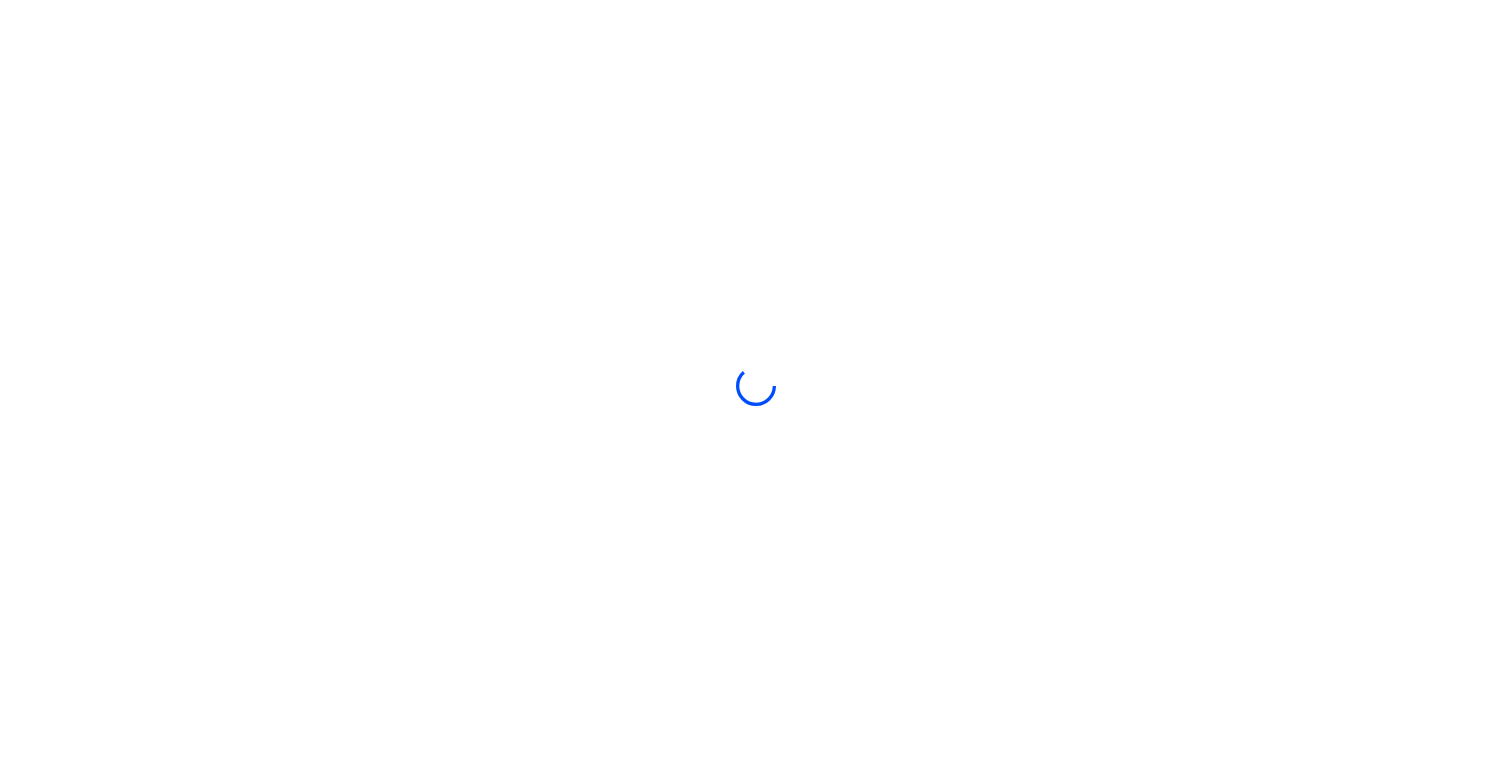 scroll, scrollTop: 0, scrollLeft: 0, axis: both 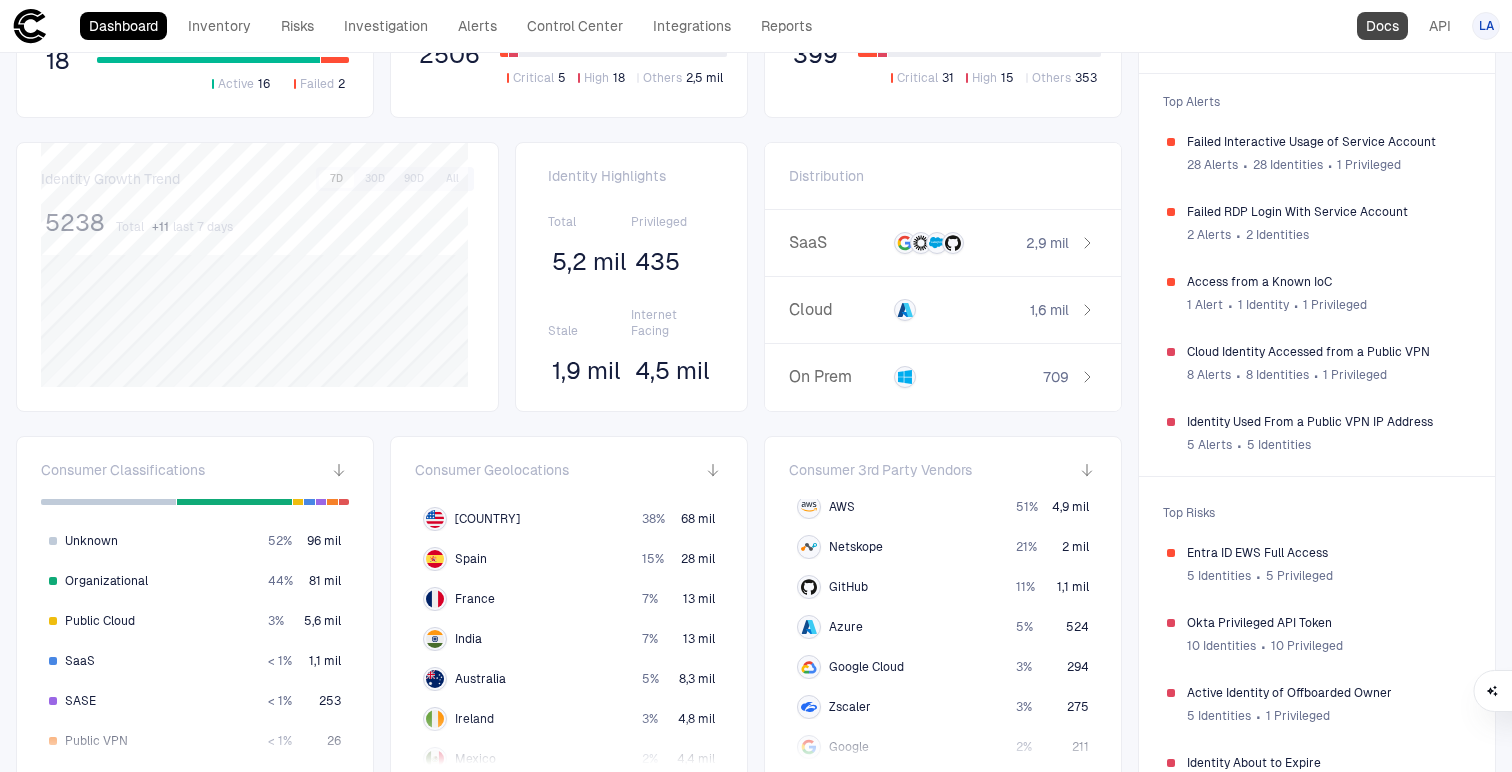 click on "Docs" at bounding box center (1382, 26) 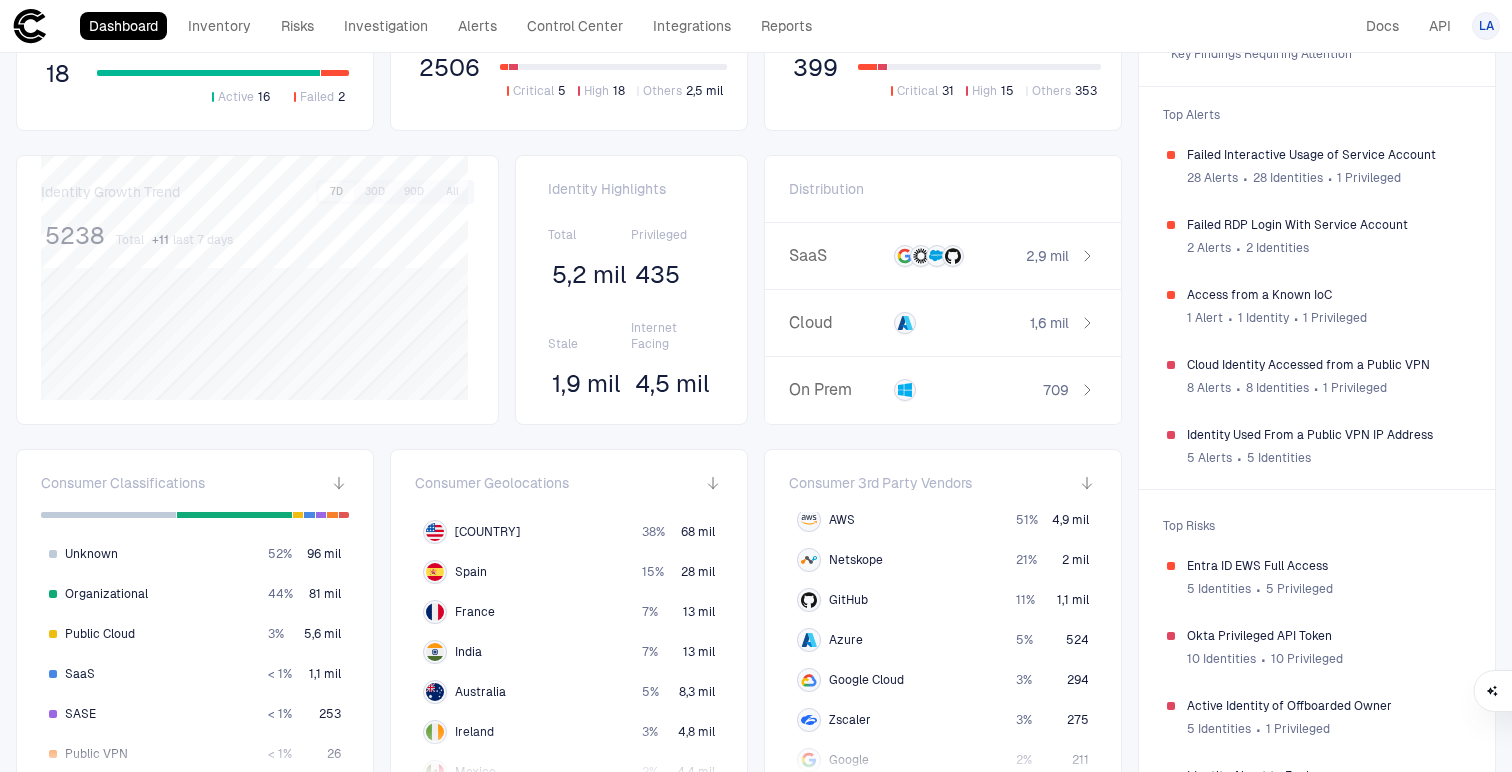 scroll, scrollTop: 0, scrollLeft: 0, axis: both 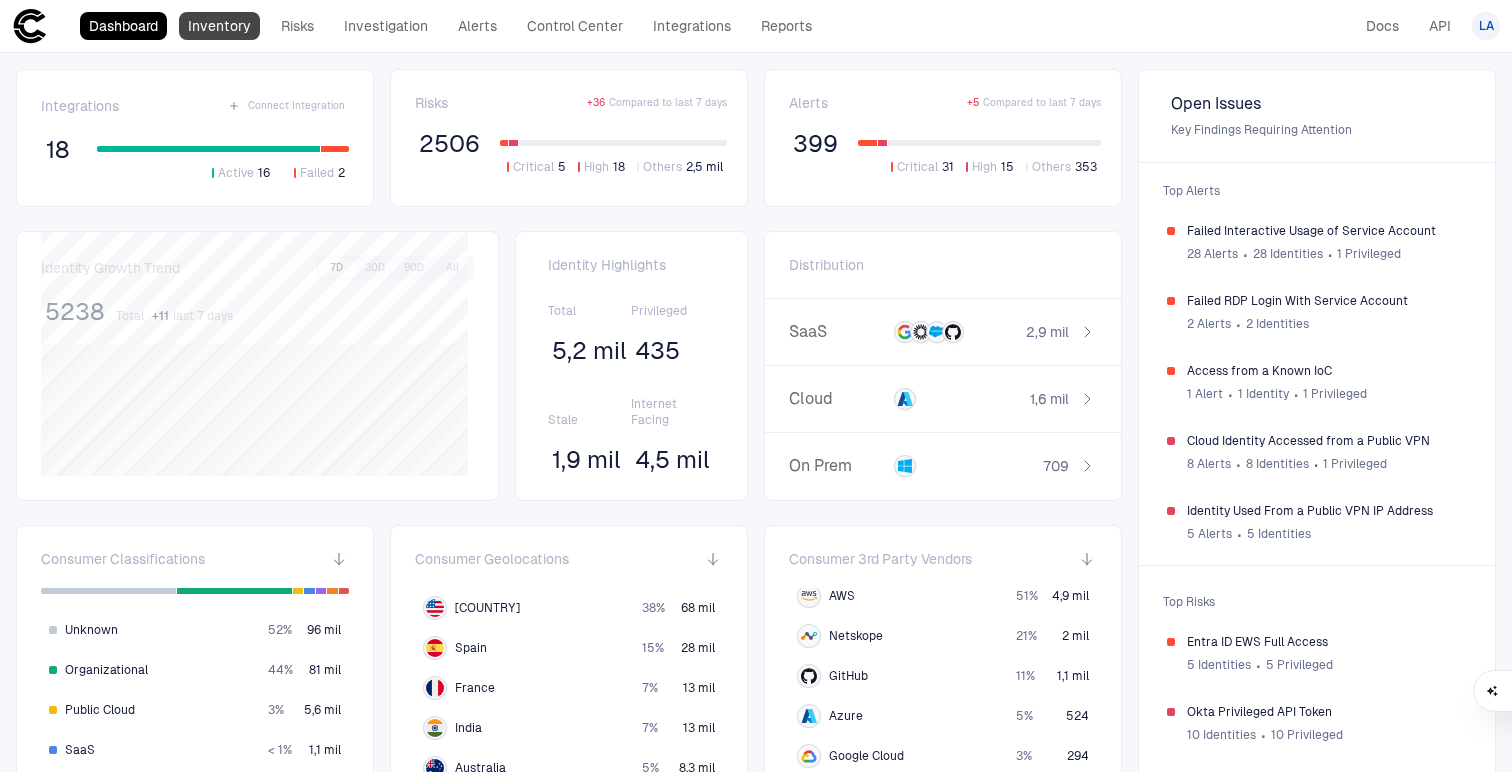 click on "Inventory" at bounding box center [219, 26] 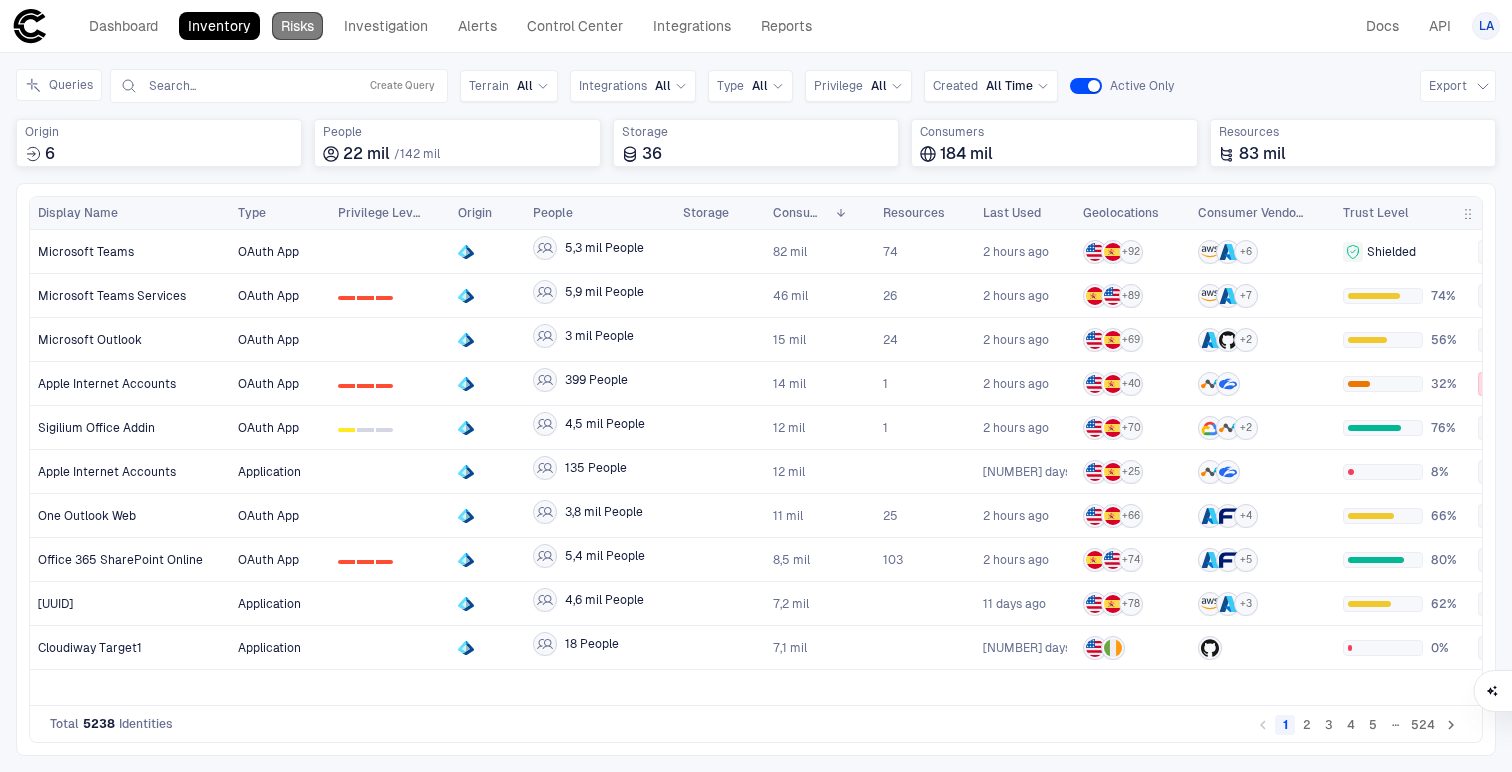 click on "Risks" at bounding box center (297, 26) 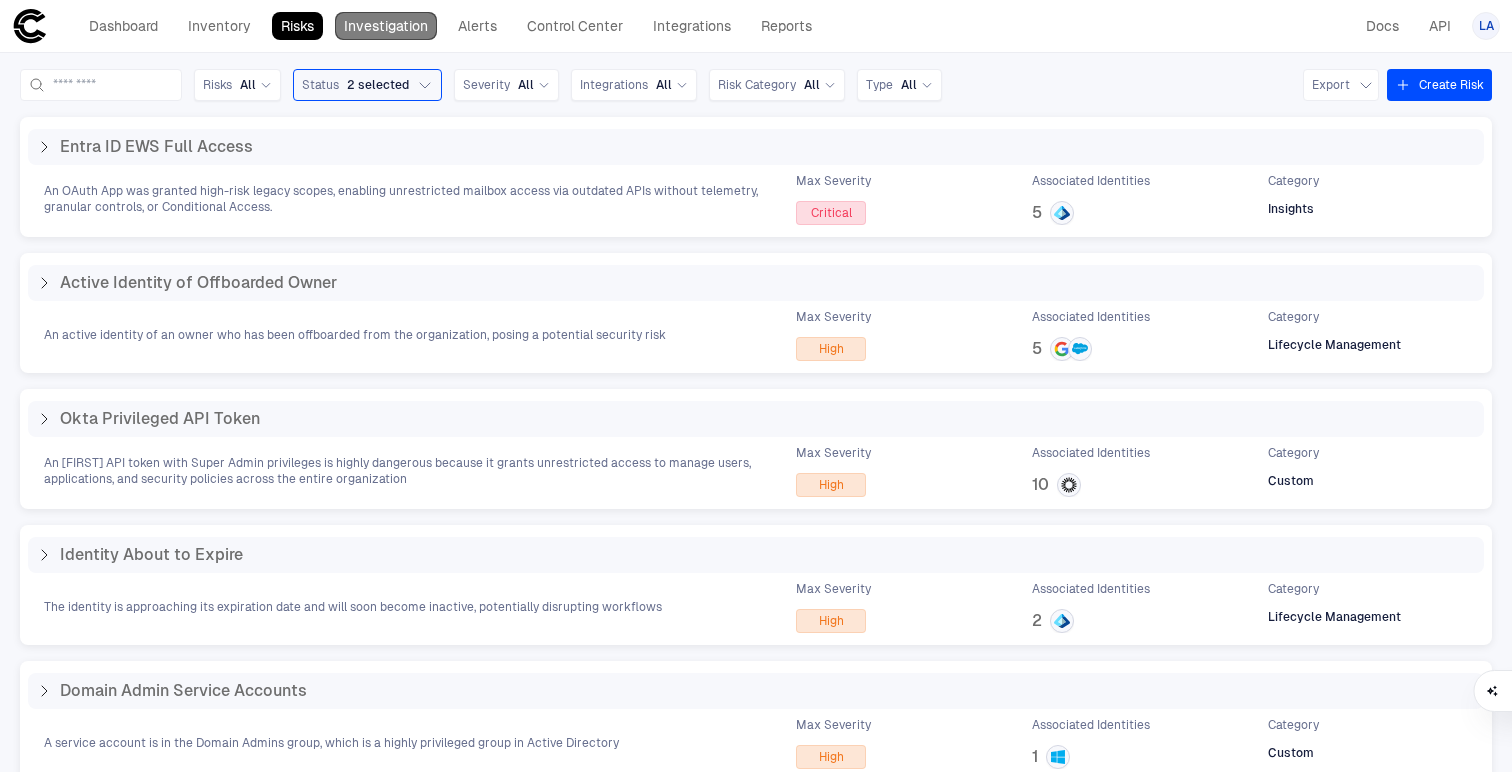 click on "Investigation" at bounding box center (386, 26) 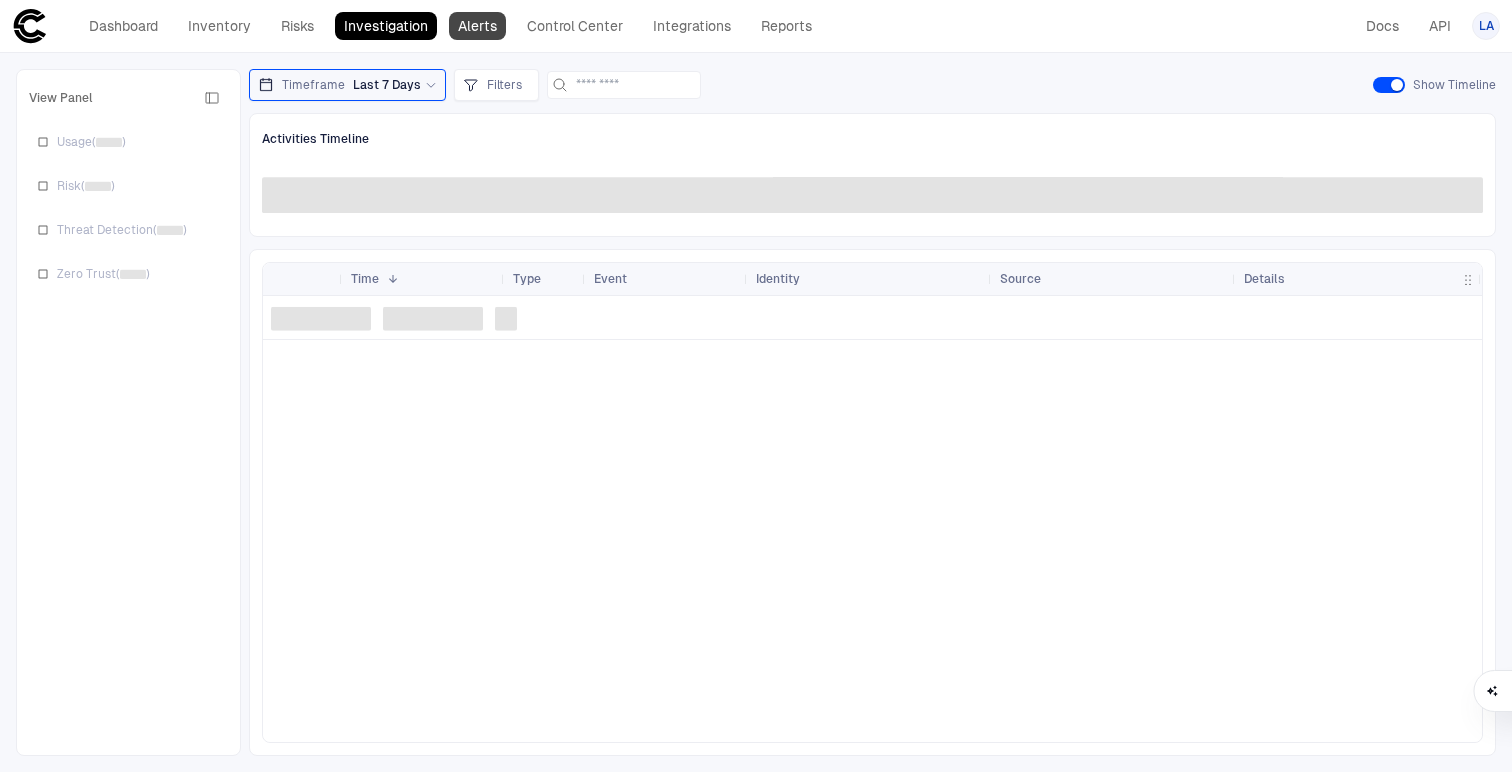 click on "Alerts" at bounding box center (477, 26) 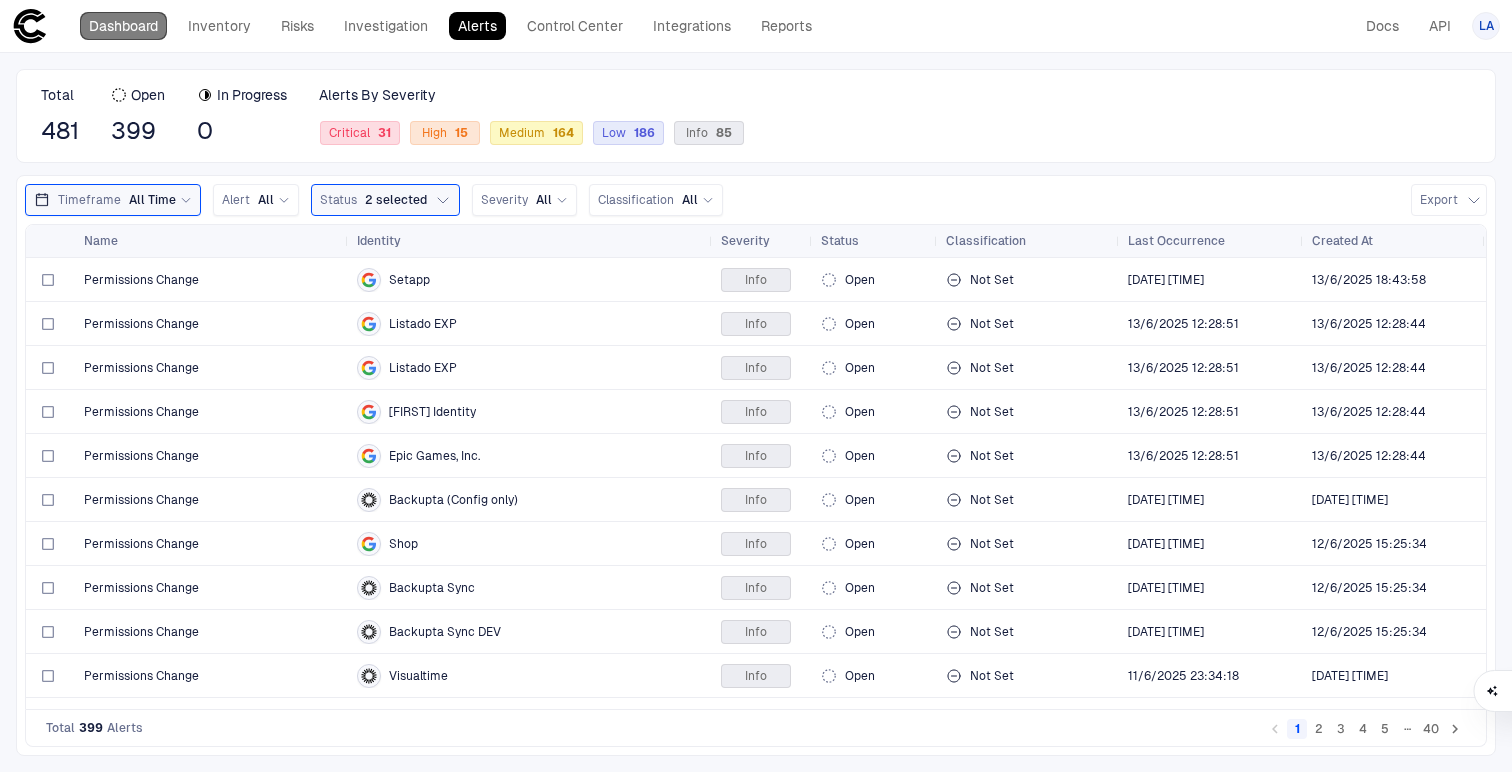 click on "Dashboard" at bounding box center (123, 26) 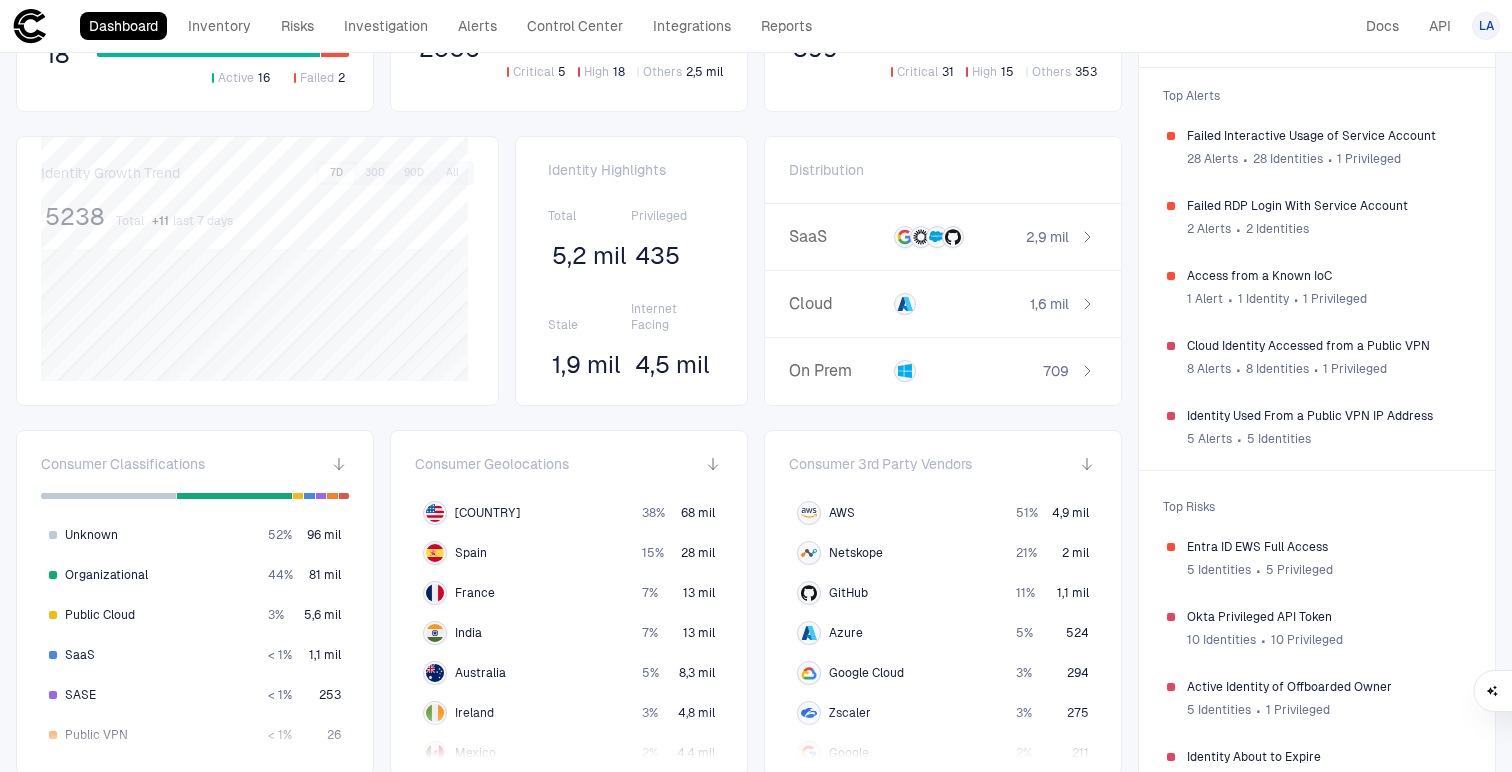 scroll, scrollTop: 122, scrollLeft: 0, axis: vertical 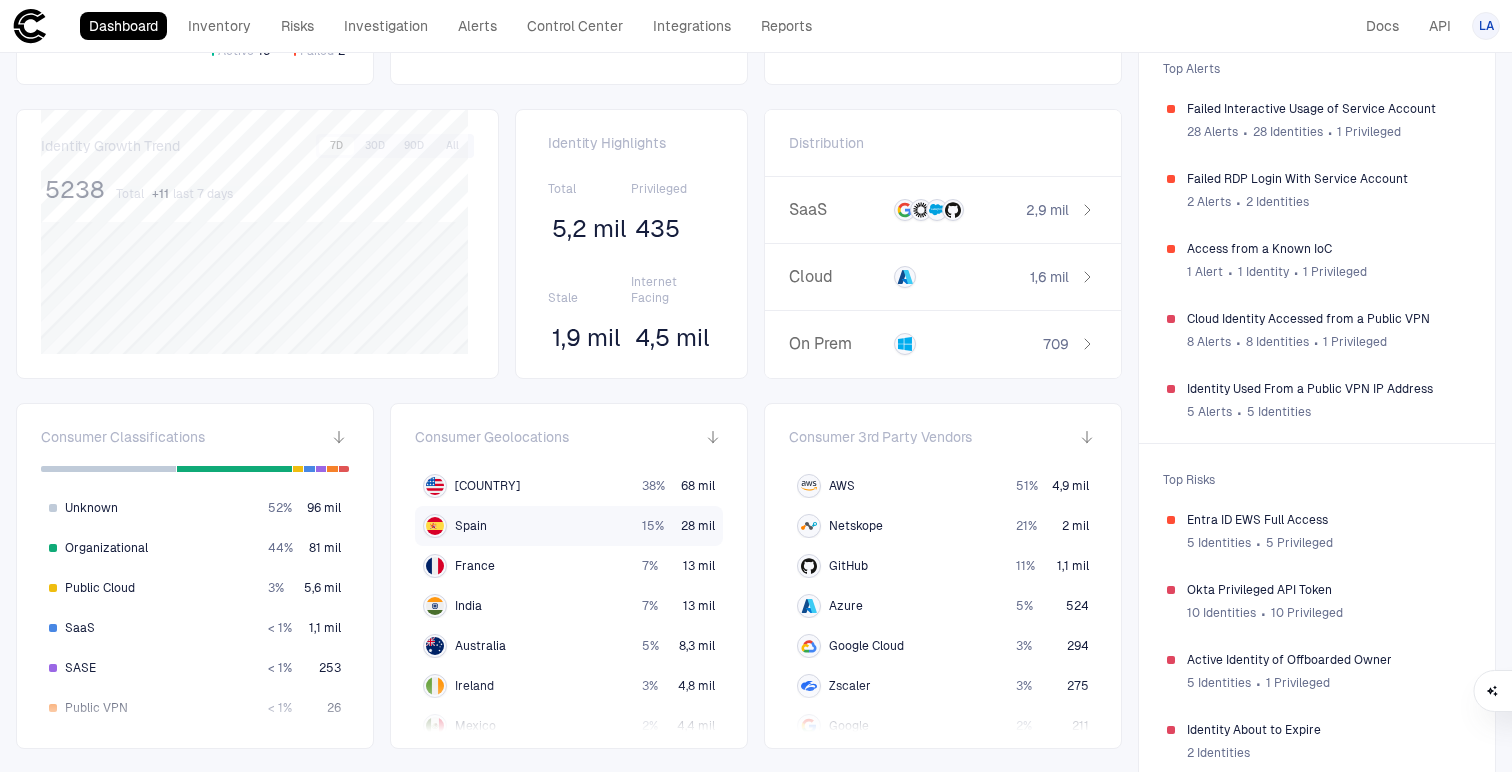 click on "Spain" at bounding box center [471, 526] 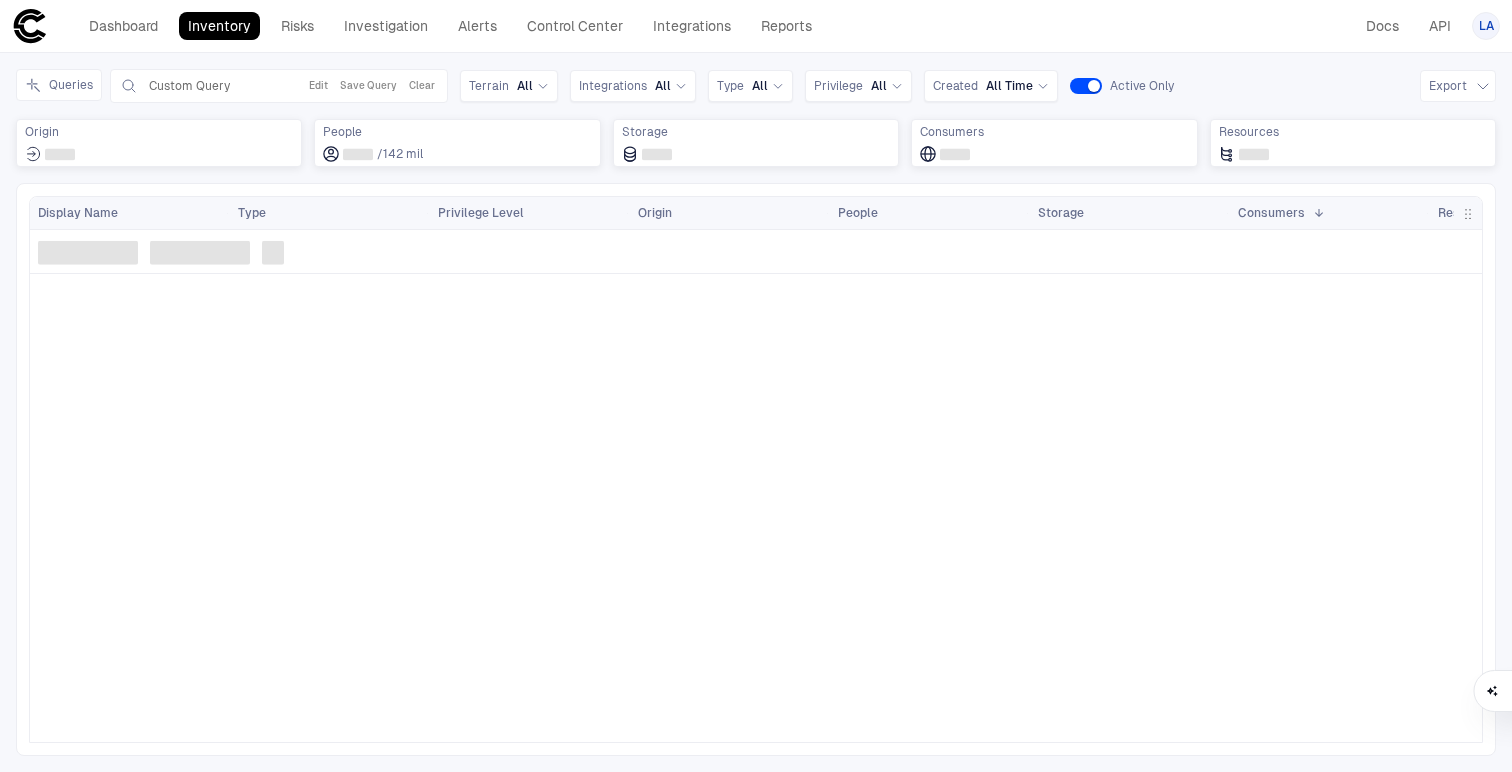 scroll, scrollTop: 0, scrollLeft: 0, axis: both 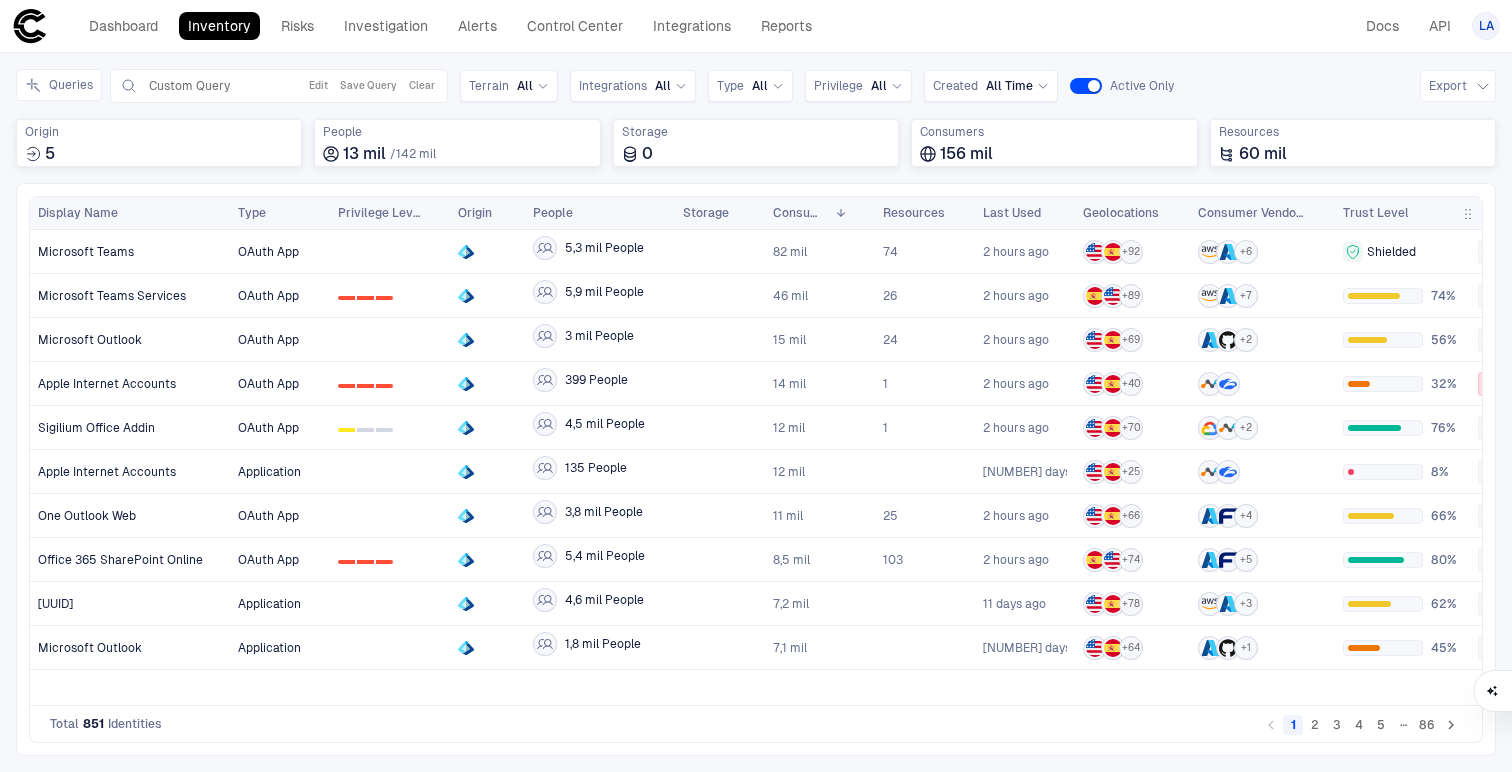 click on "Inventory Navigator Discovery AD Service Accounts Access from Non-Org Addresses All Active Identities All Active Identities Cloud provider identity accessed by an unknown consumer GWS OAuth 1.0 Global Scoped Apps New API Tokens New Access Keys New App Registrations New Applications New Certificates New Cloud NHIs New Deploy Keys New Identities With Write Permissions New OAuth Apps New OAuth Tokens New Personal Access Tokens New SaaS NHIs New Secrets New Service Accounts Non-App Identities Scout Suite was used by a consumer on a CSP resource Secrets Manager accessed by a consumer that is classified as unknown Posture Insights AD Service Accounts in Admin Groups ADO High Privilege Identities ADO Low Privilege Identities ADO Medium Privilege Identities AWS High Privileged Identities AWS Low Privileged Identities AWS Medium Privileged Identities Active Directory High Privilege Identities Active Directory Low Privilege Identities Active Directory Low Privileged Identities Cloud Identity Accessed from Public VPN 5" at bounding box center [756, 412] 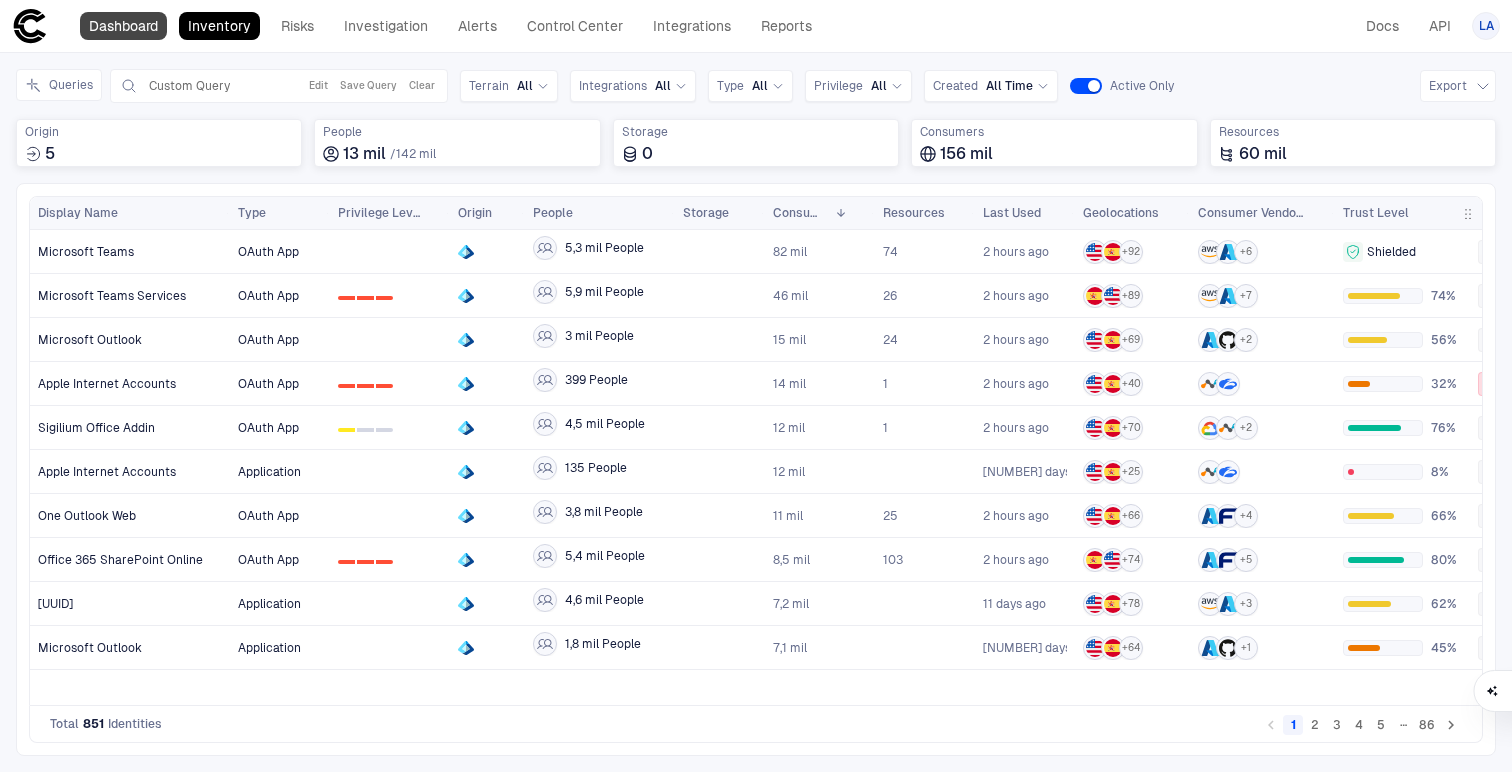 click on "Dashboard" at bounding box center (123, 26) 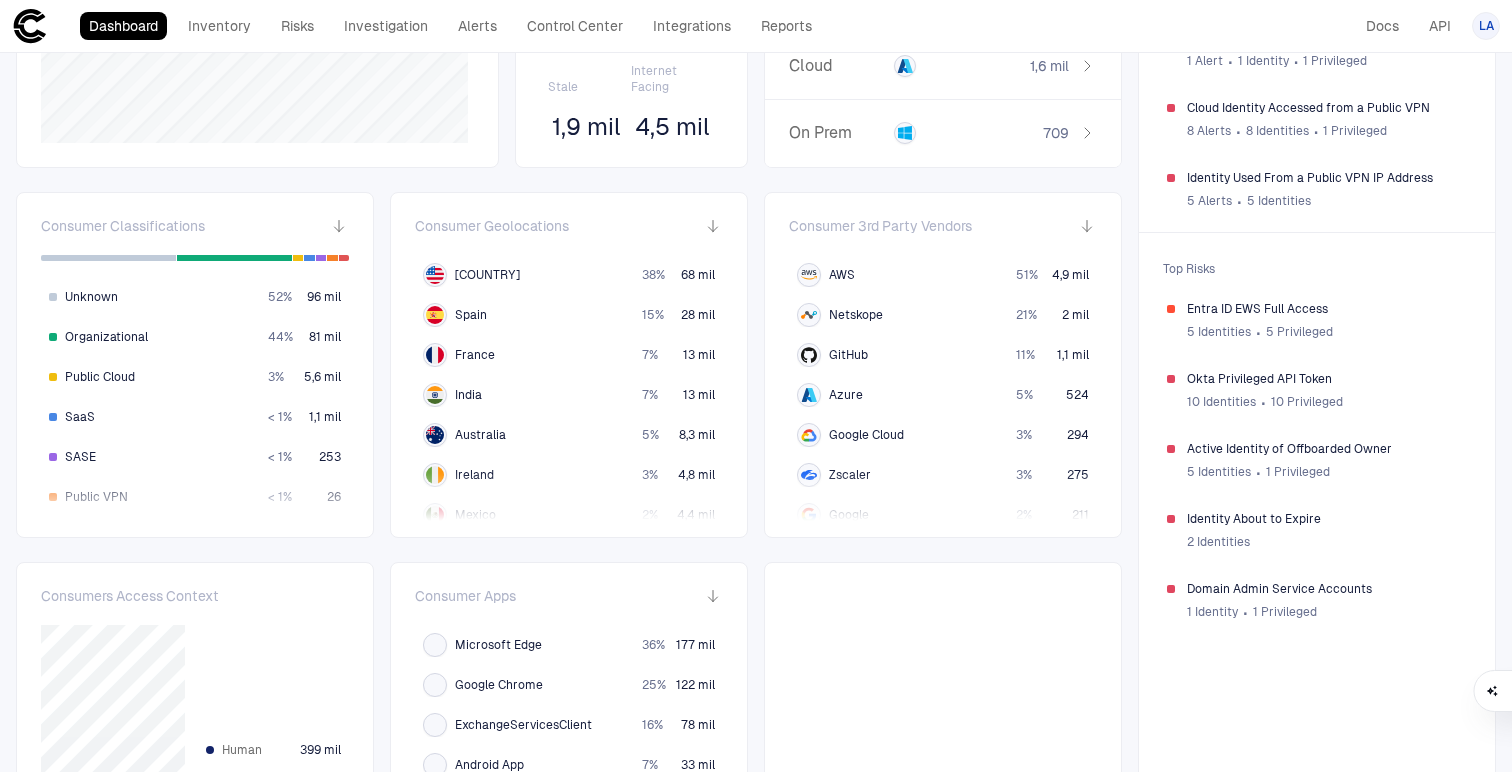 scroll, scrollTop: 329, scrollLeft: 0, axis: vertical 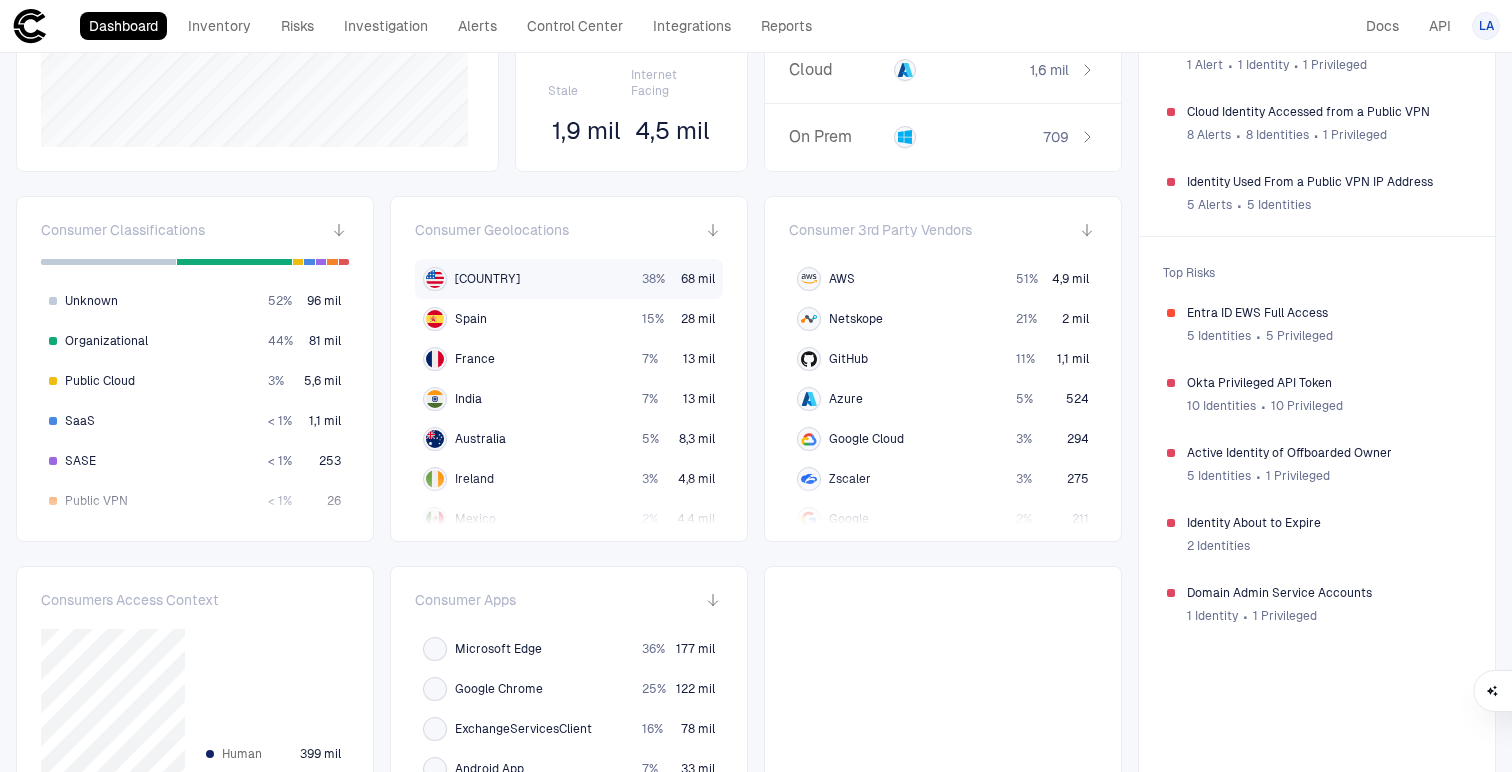 click on "68 mil" at bounding box center [698, 279] 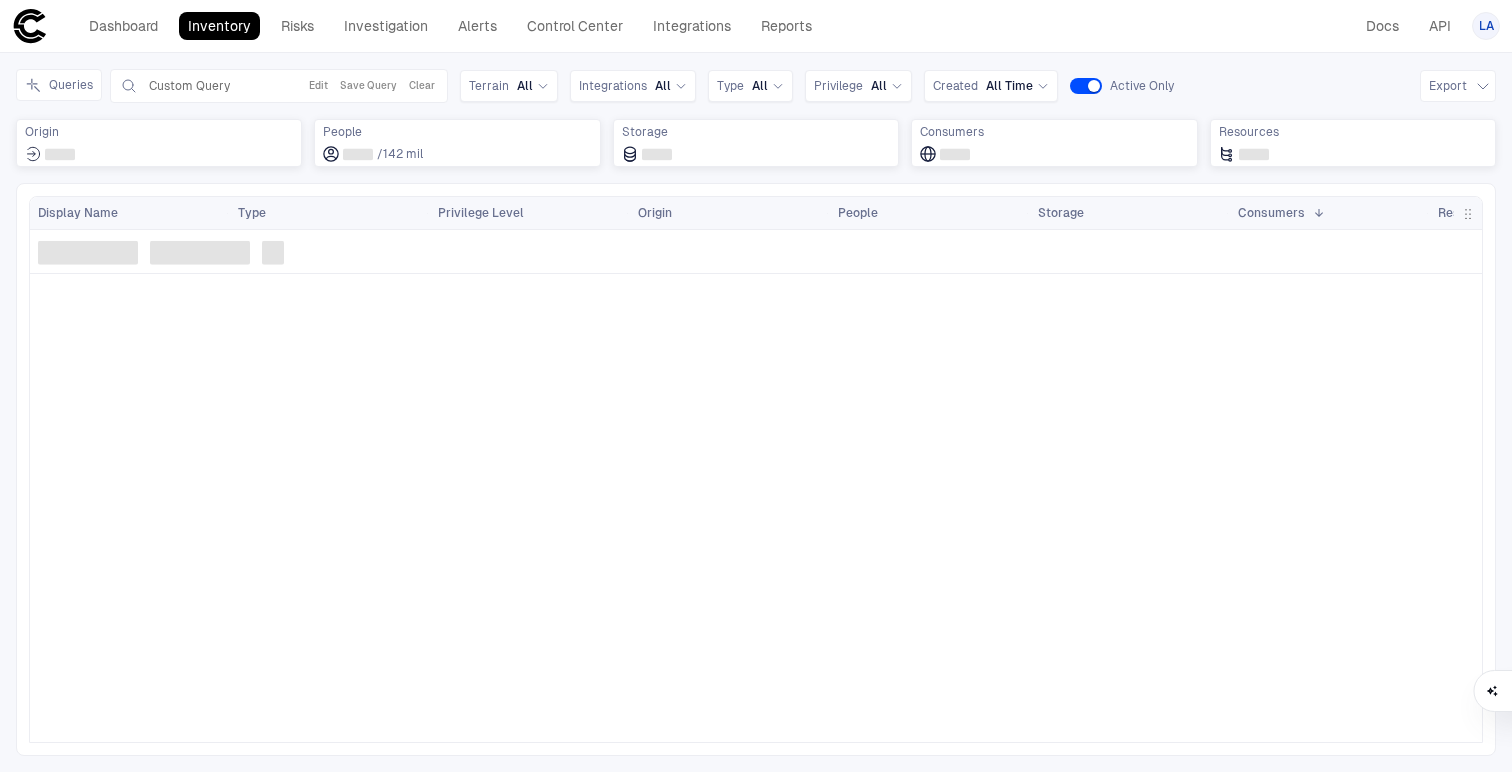 scroll, scrollTop: 0, scrollLeft: 0, axis: both 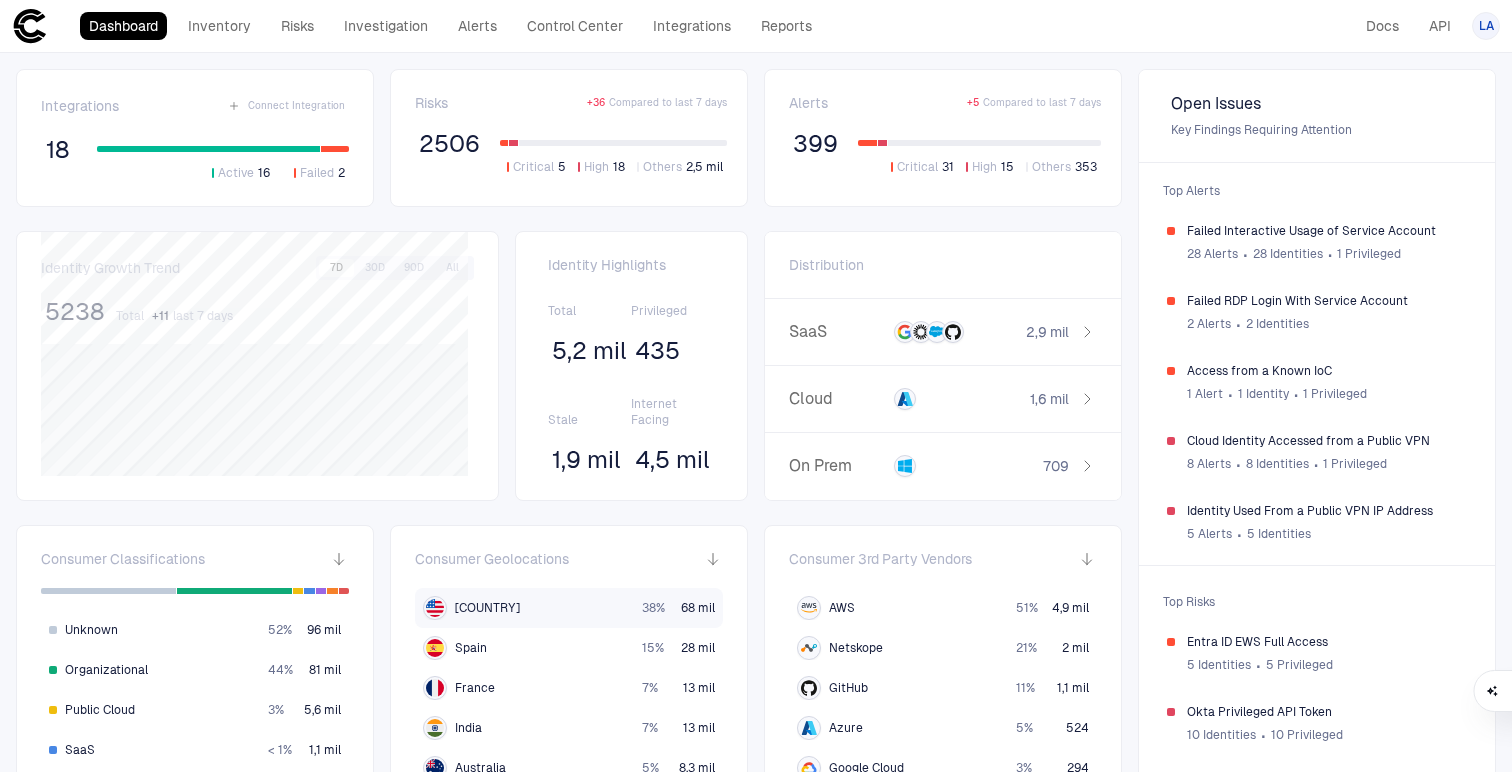 click on "[COUNTRY]" at bounding box center [487, 608] 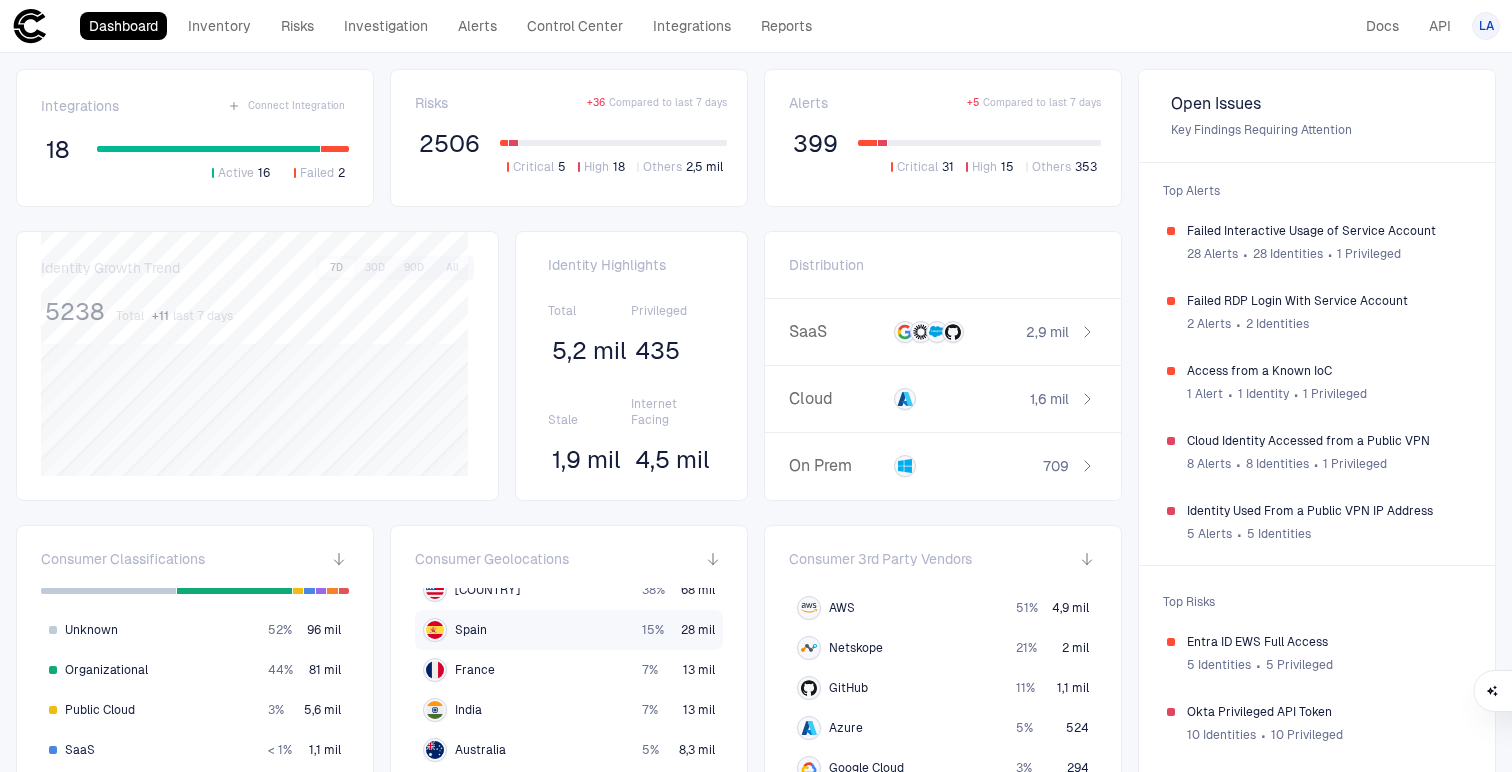 scroll, scrollTop: 26, scrollLeft: 0, axis: vertical 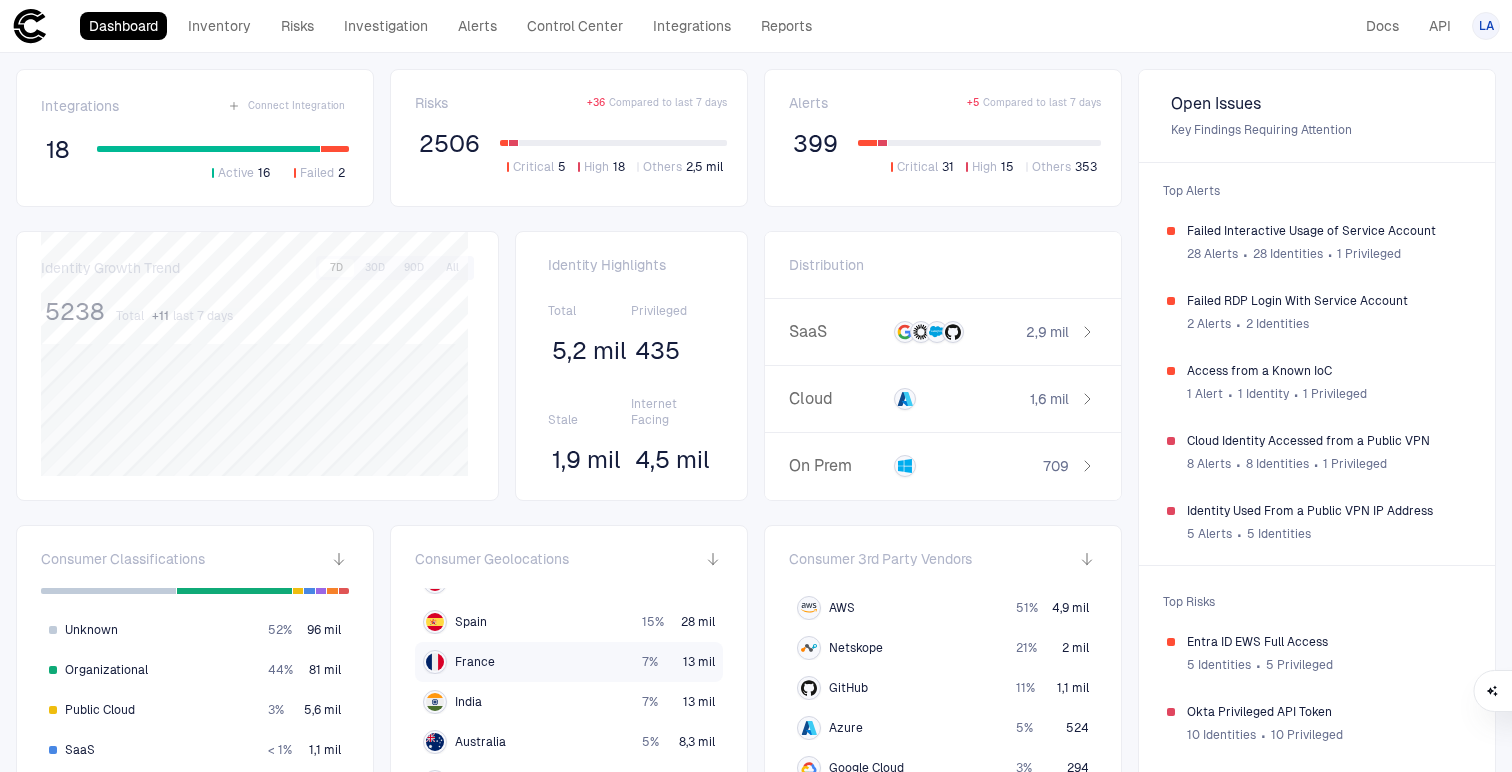 click on "France" at bounding box center [528, 662] 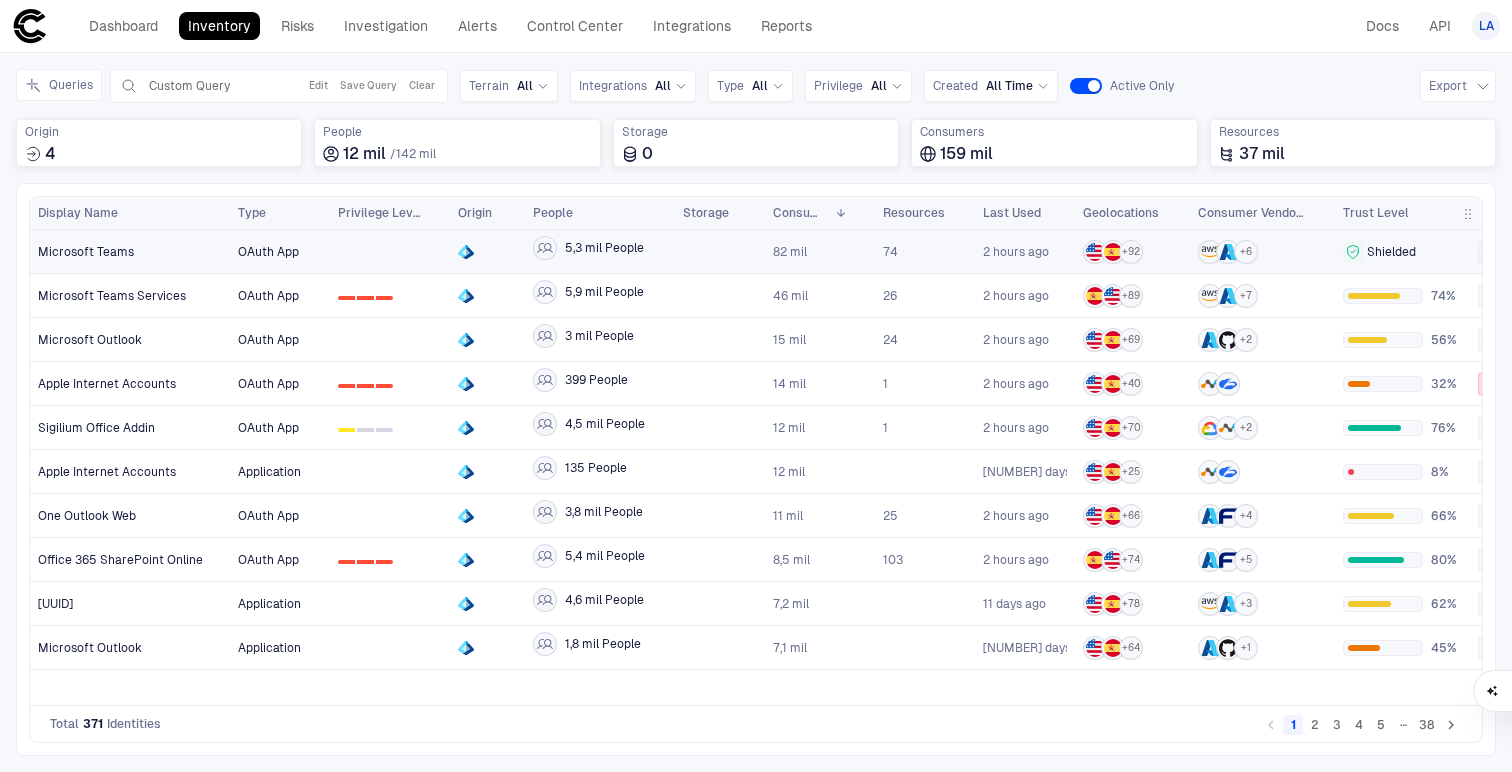click on "Microsoft Teams" at bounding box center (86, 252) 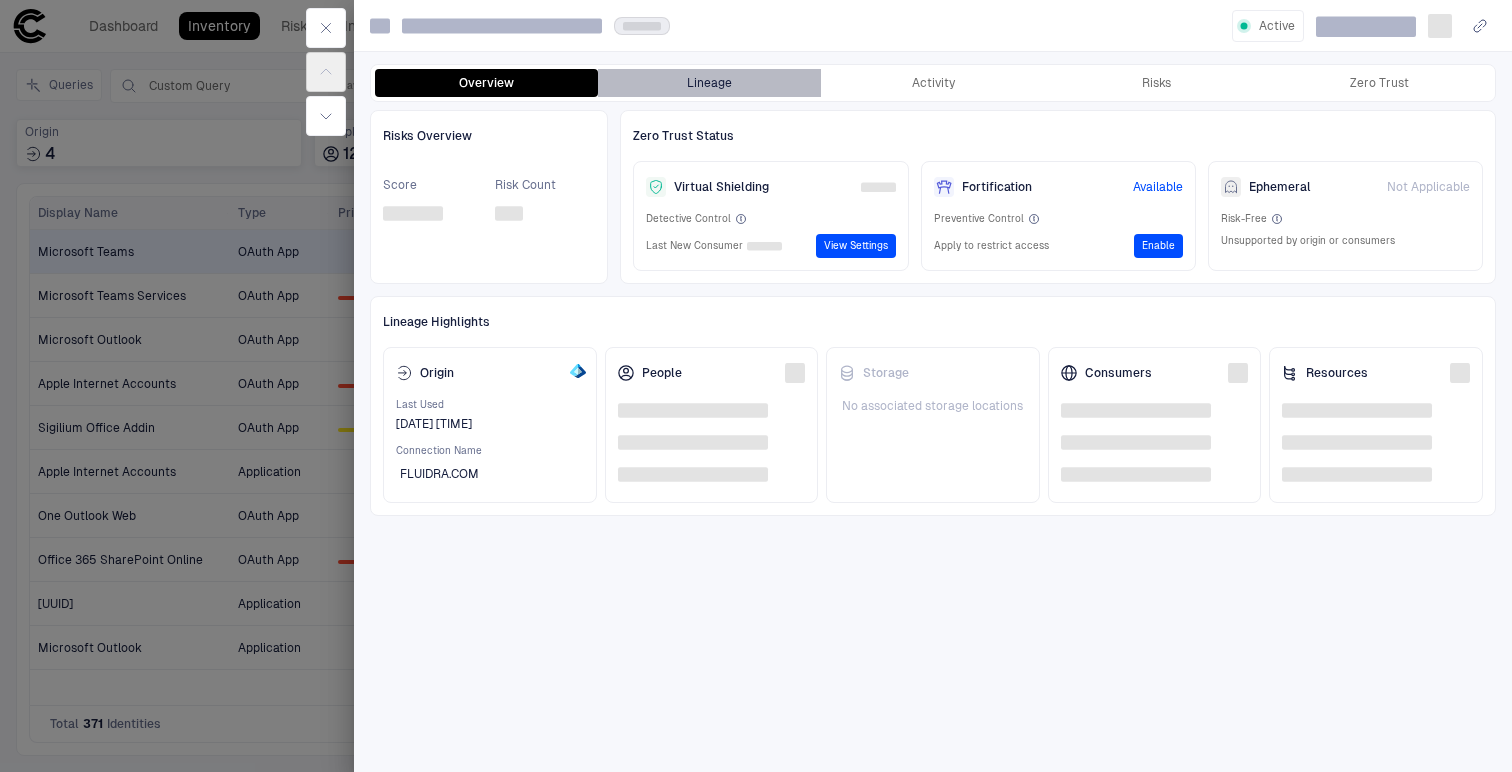 click on "Lineage" at bounding box center (709, 83) 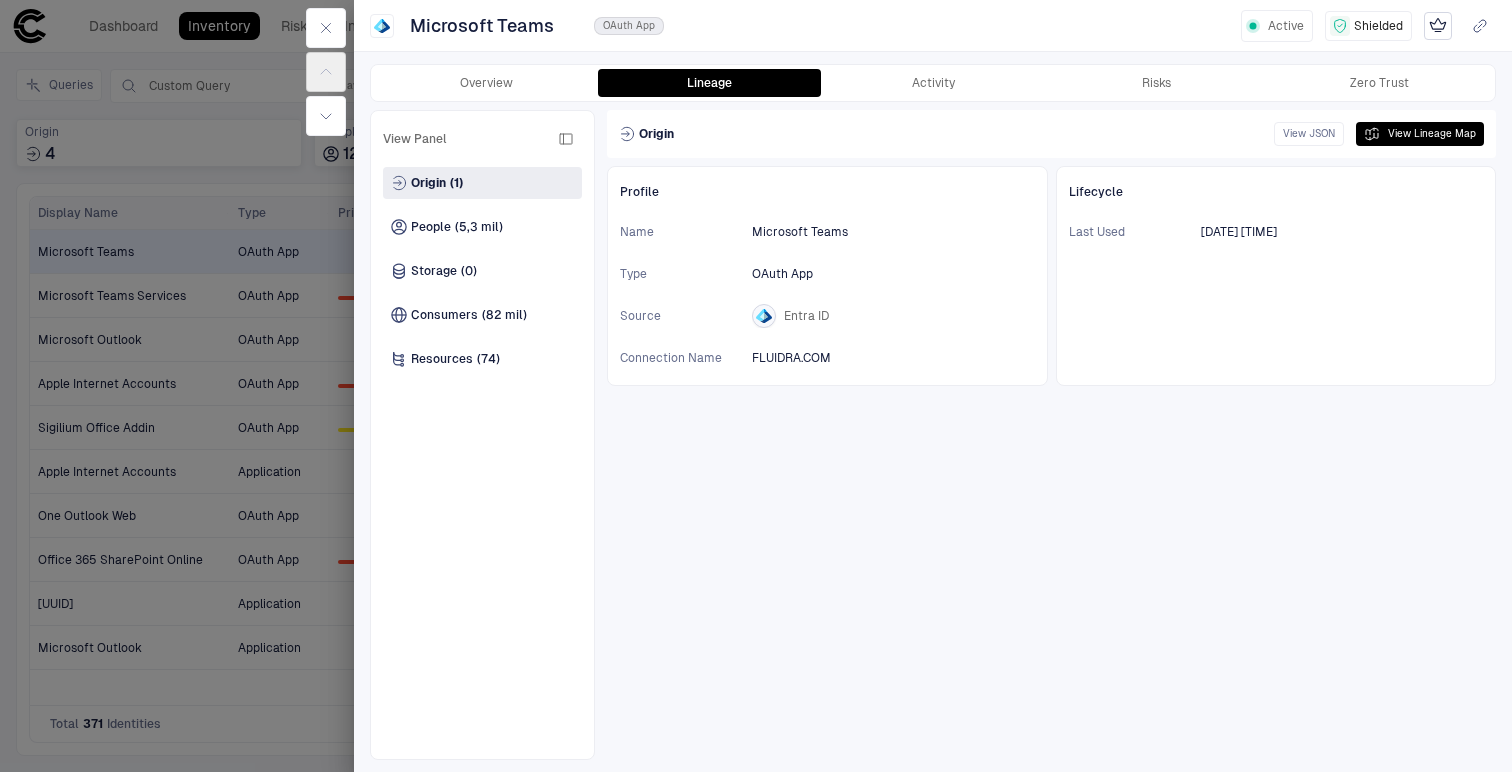 click at bounding box center [756, 386] 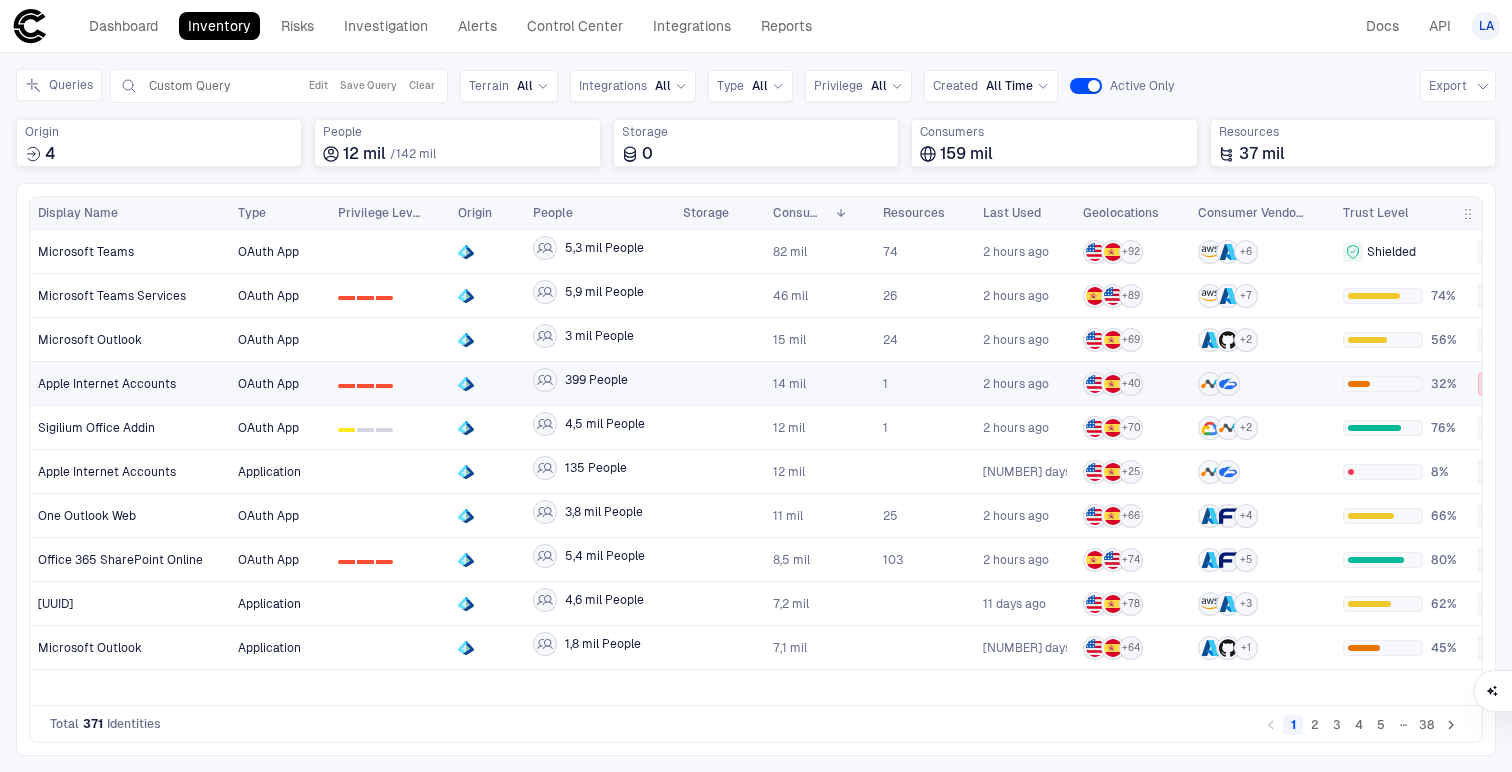 click on "Apple Internet Accounts" at bounding box center [130, 383] 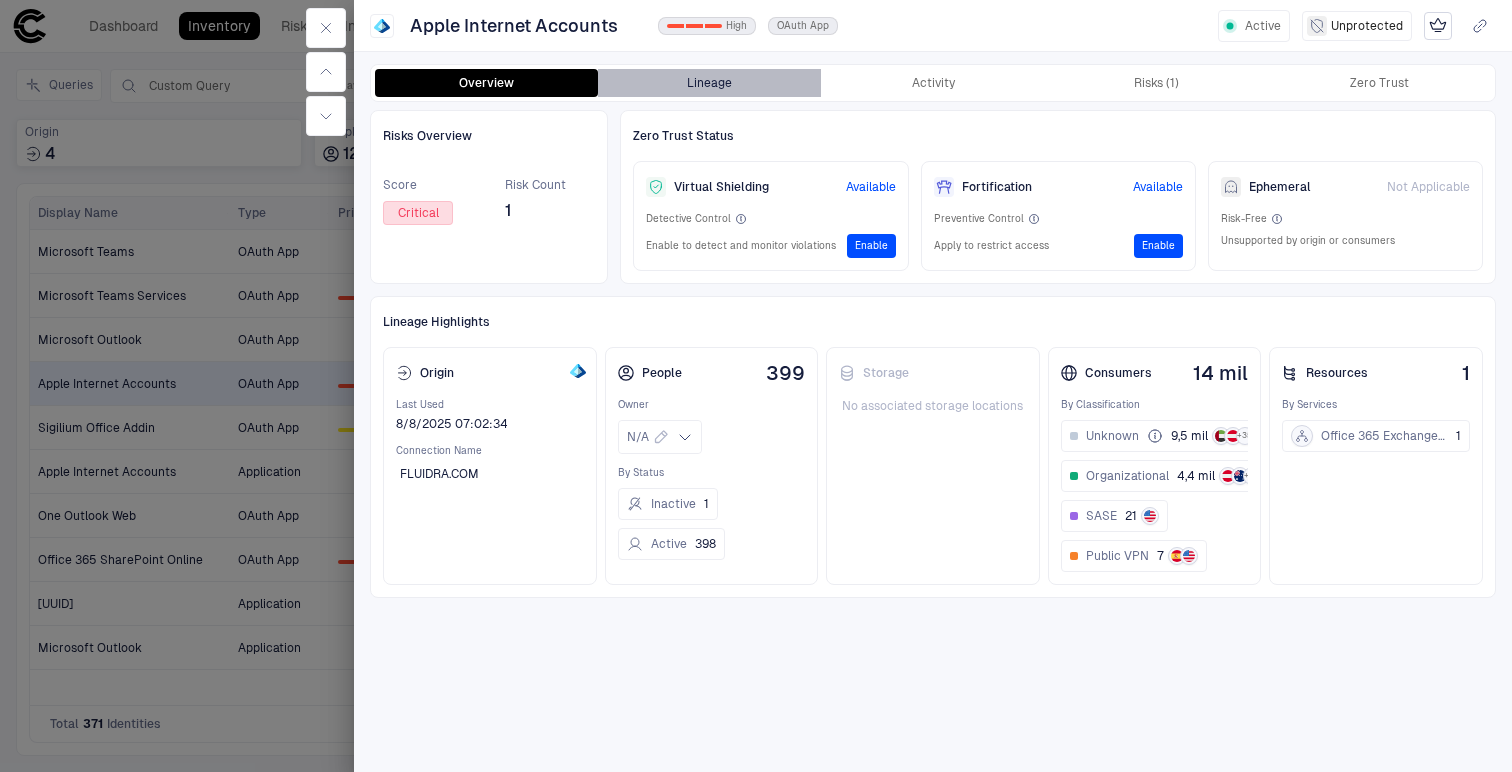 click on "Lineage" at bounding box center [709, 83] 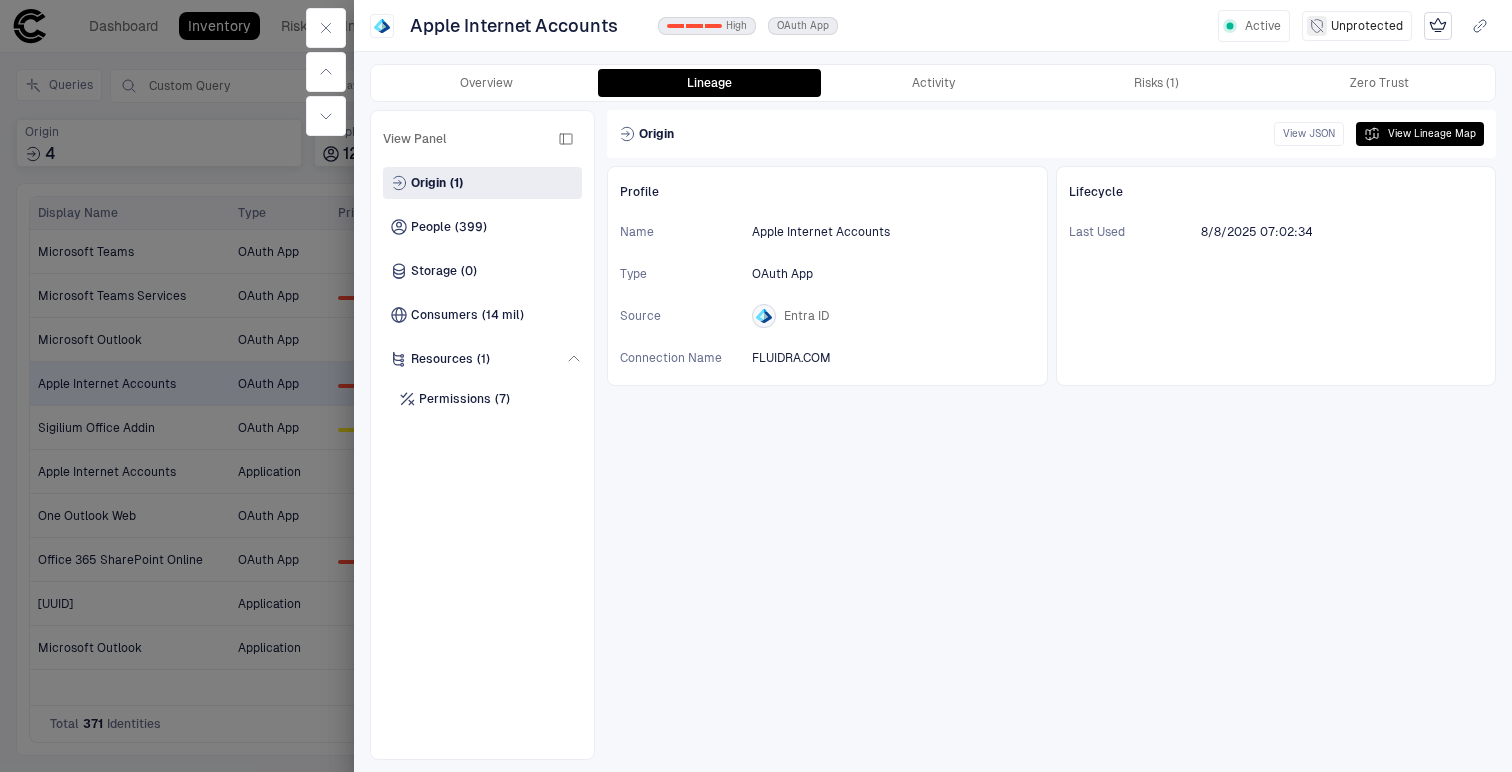 click at bounding box center (756, 386) 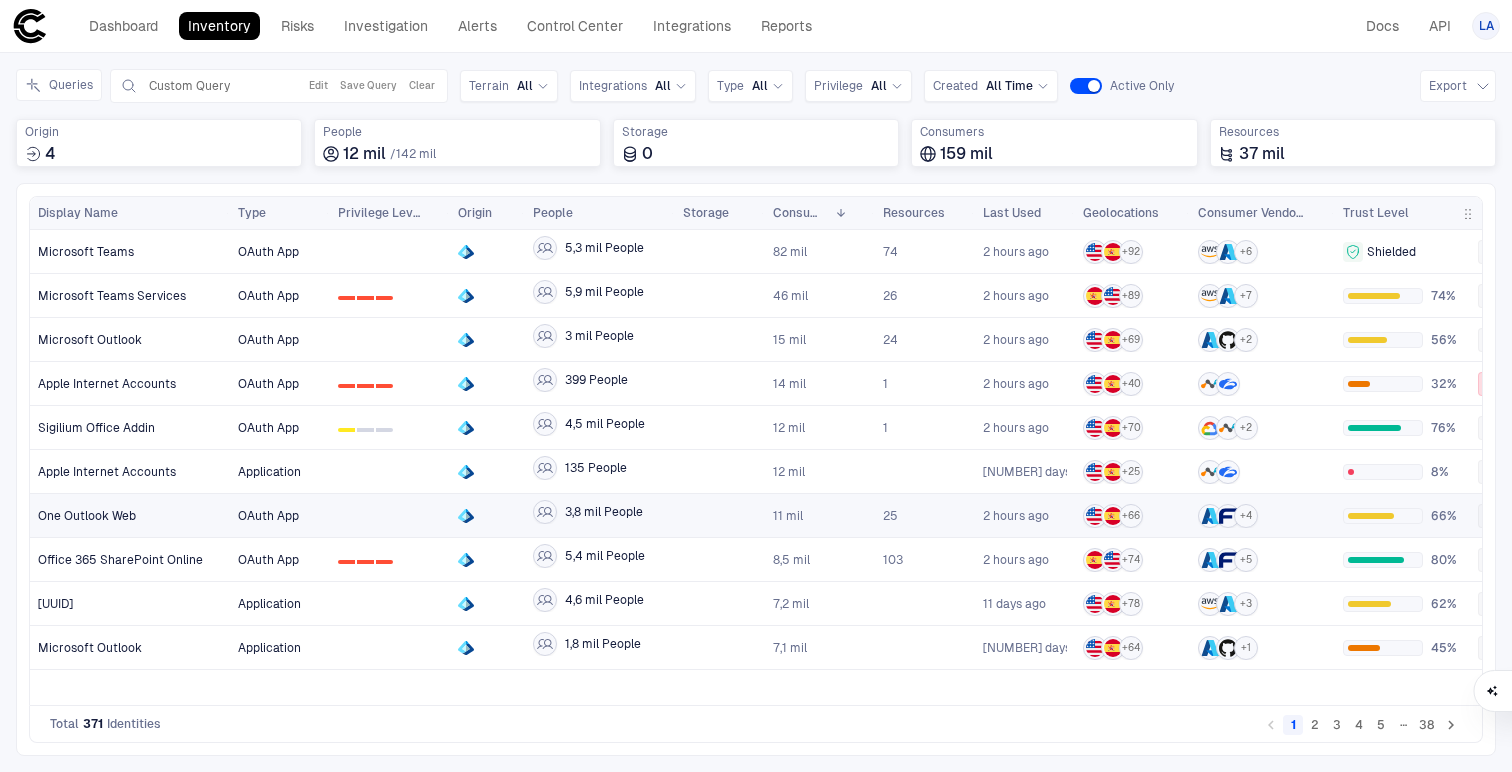 click on "One Outlook Web" at bounding box center (87, 516) 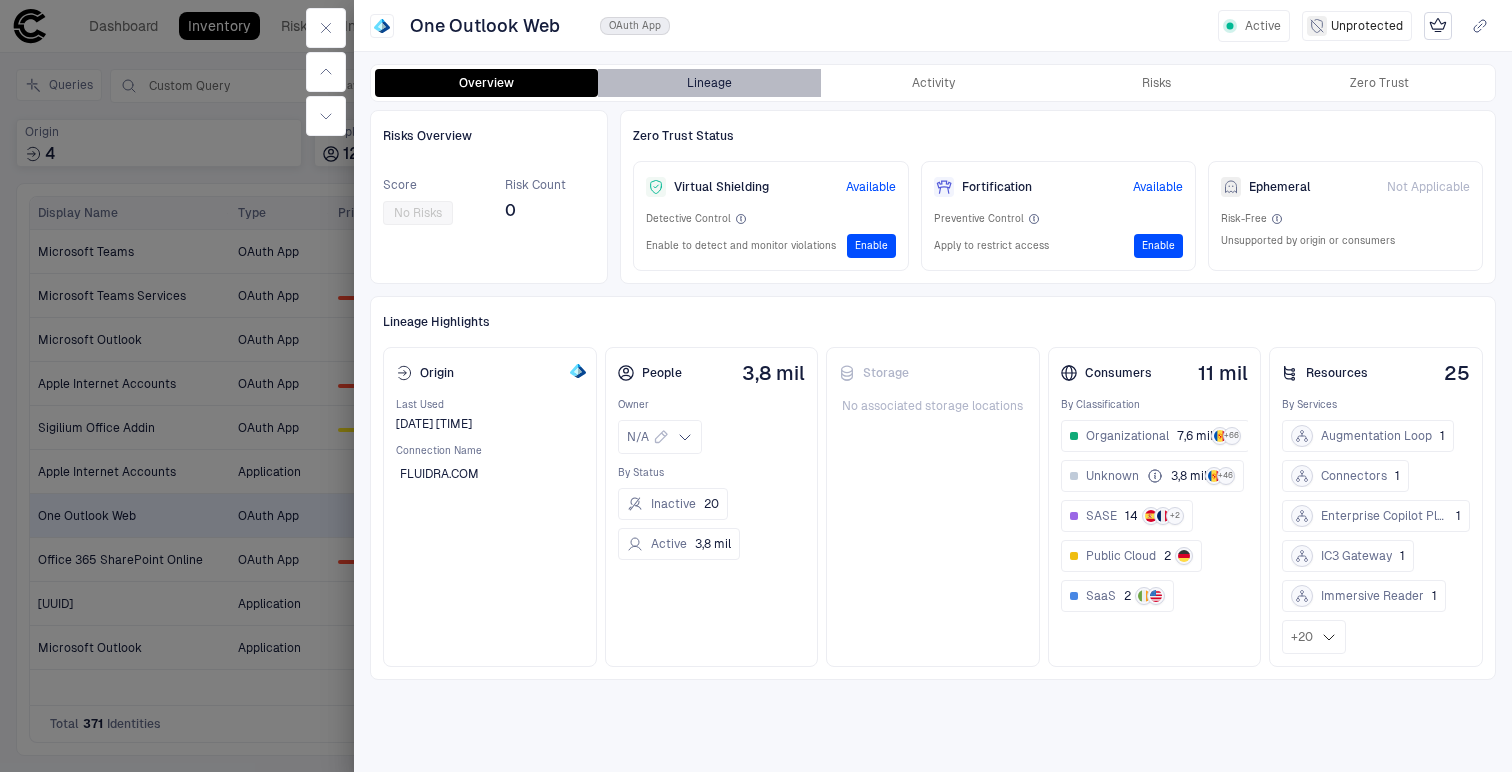 click on "Lineage" at bounding box center [709, 83] 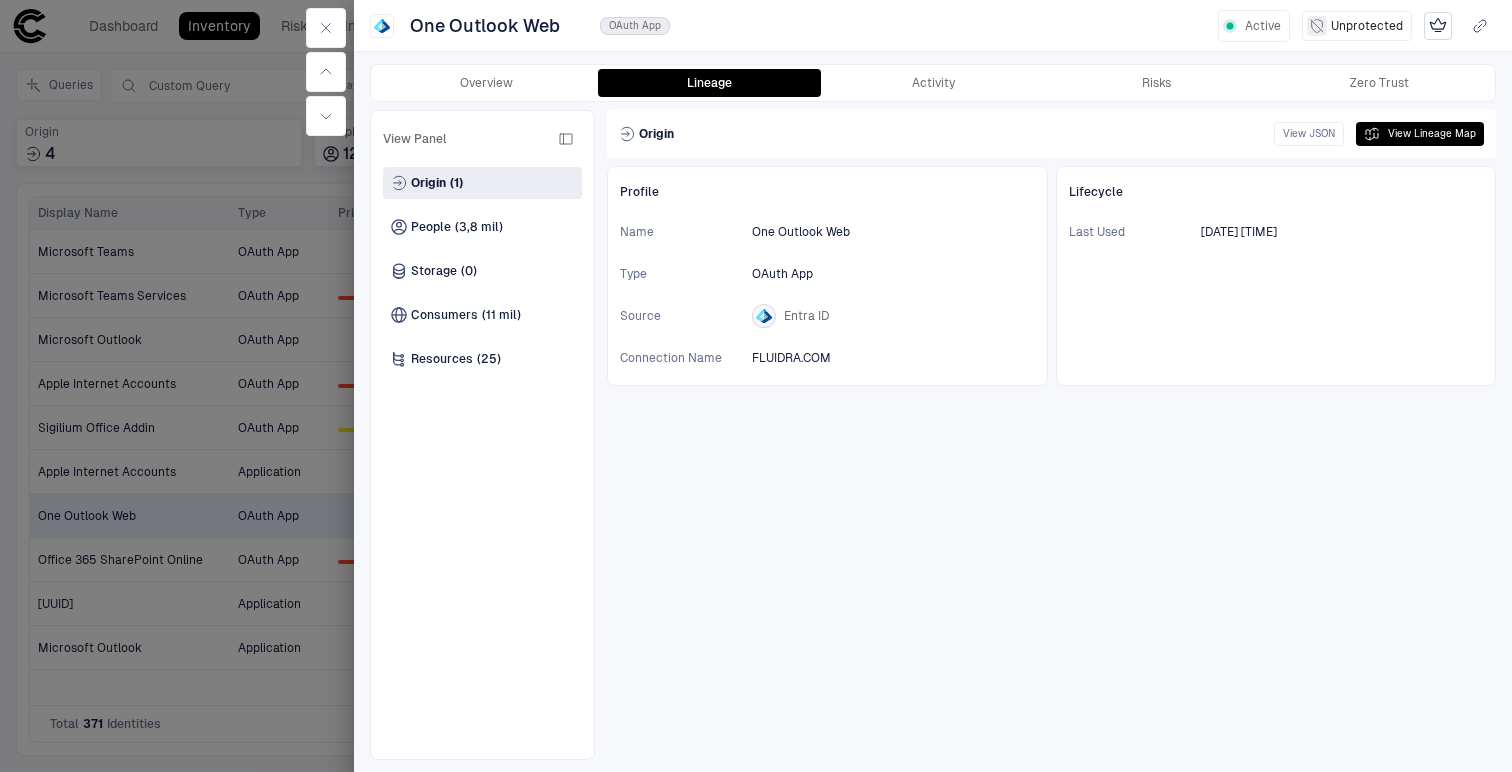 click at bounding box center (756, 386) 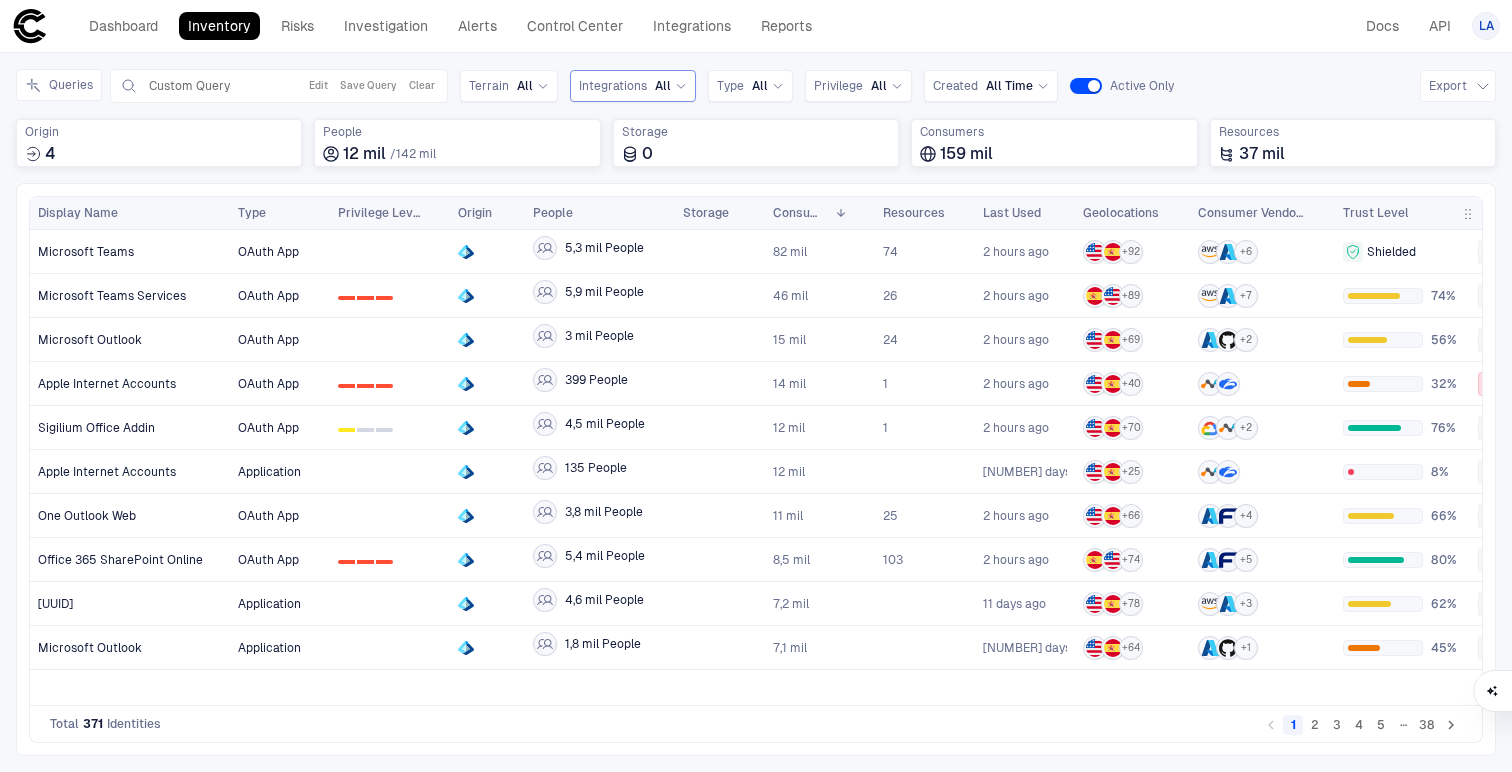click on "Integrations" at bounding box center [613, 86] 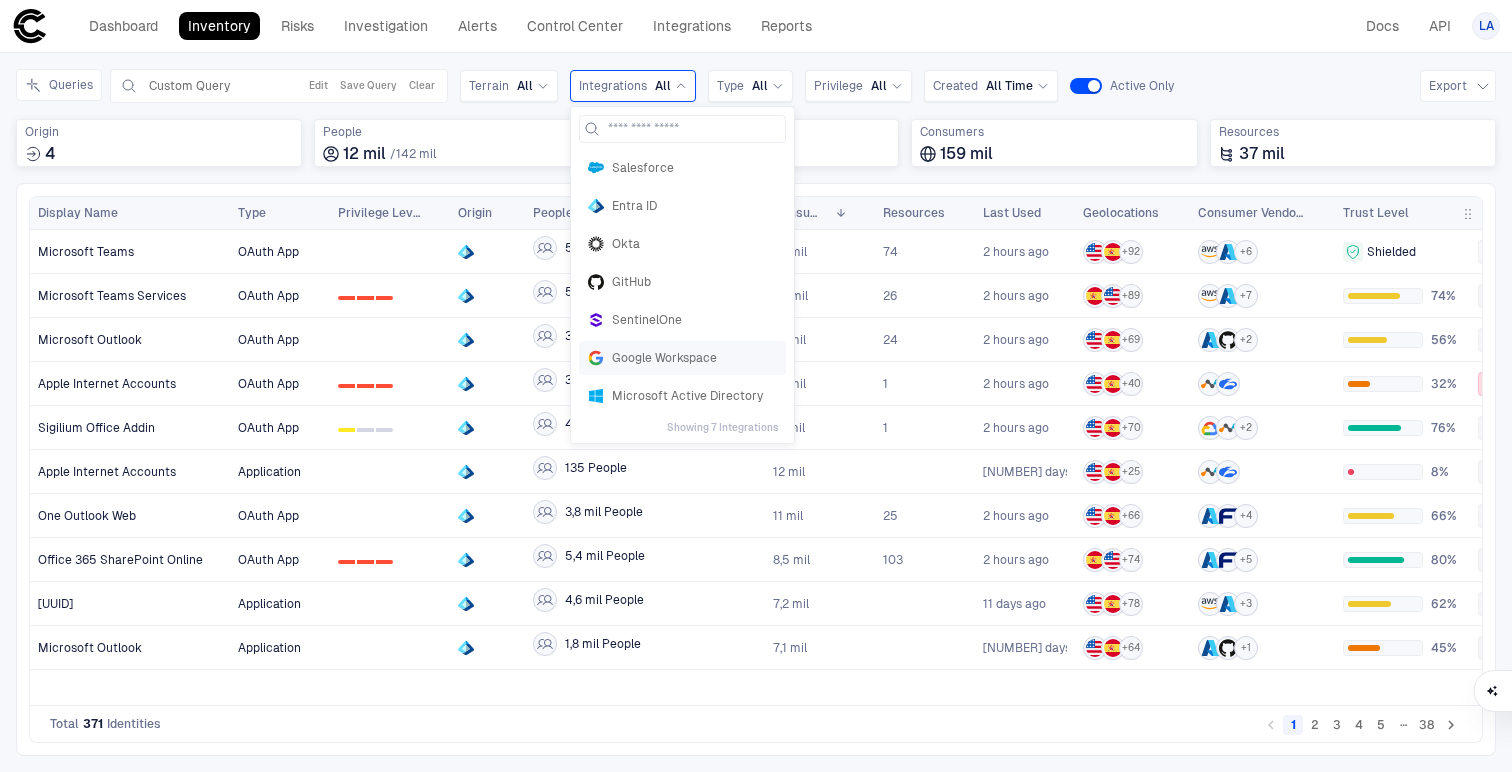 click on "Google Workspace" at bounding box center (682, 358) 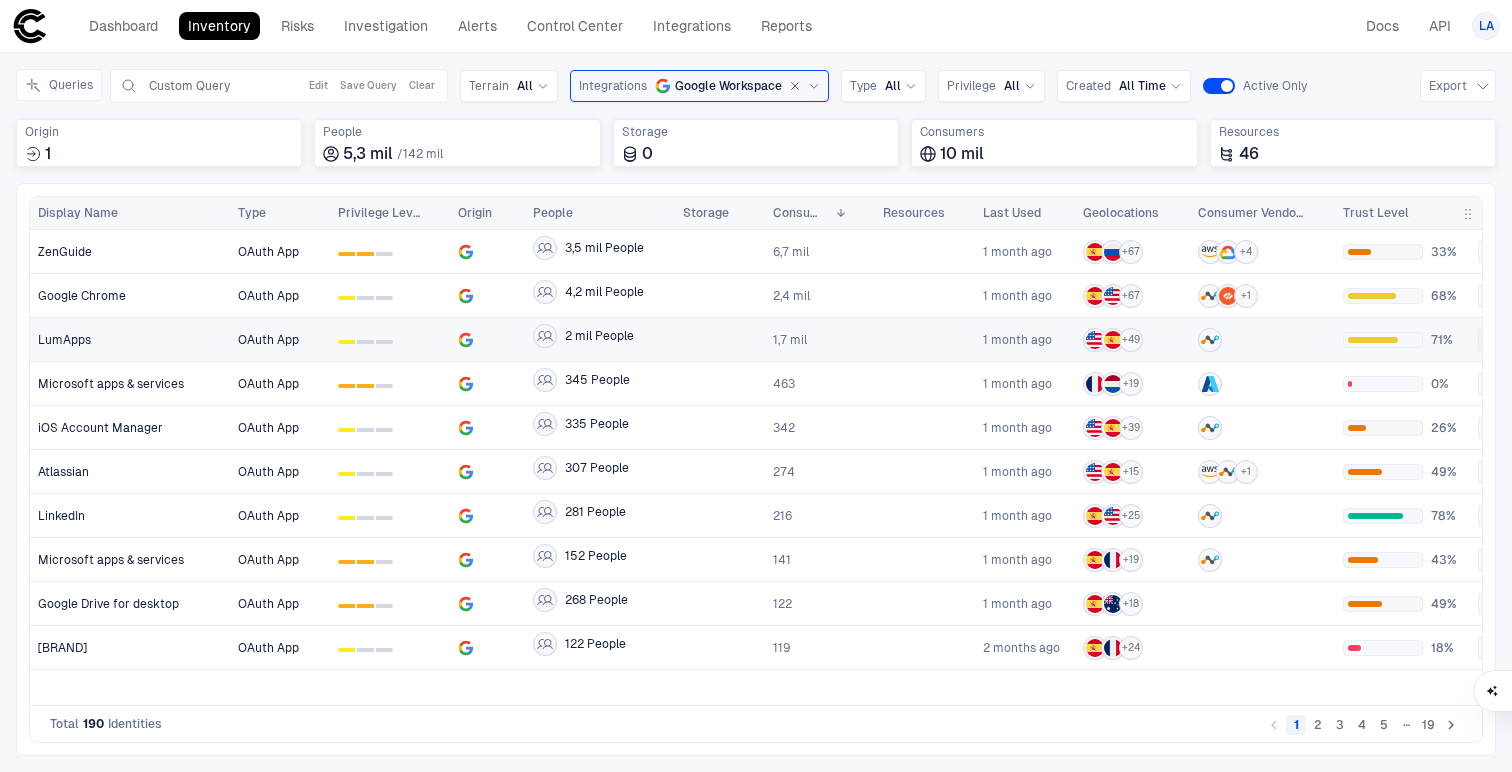 click on "LumApps" at bounding box center (130, 340) 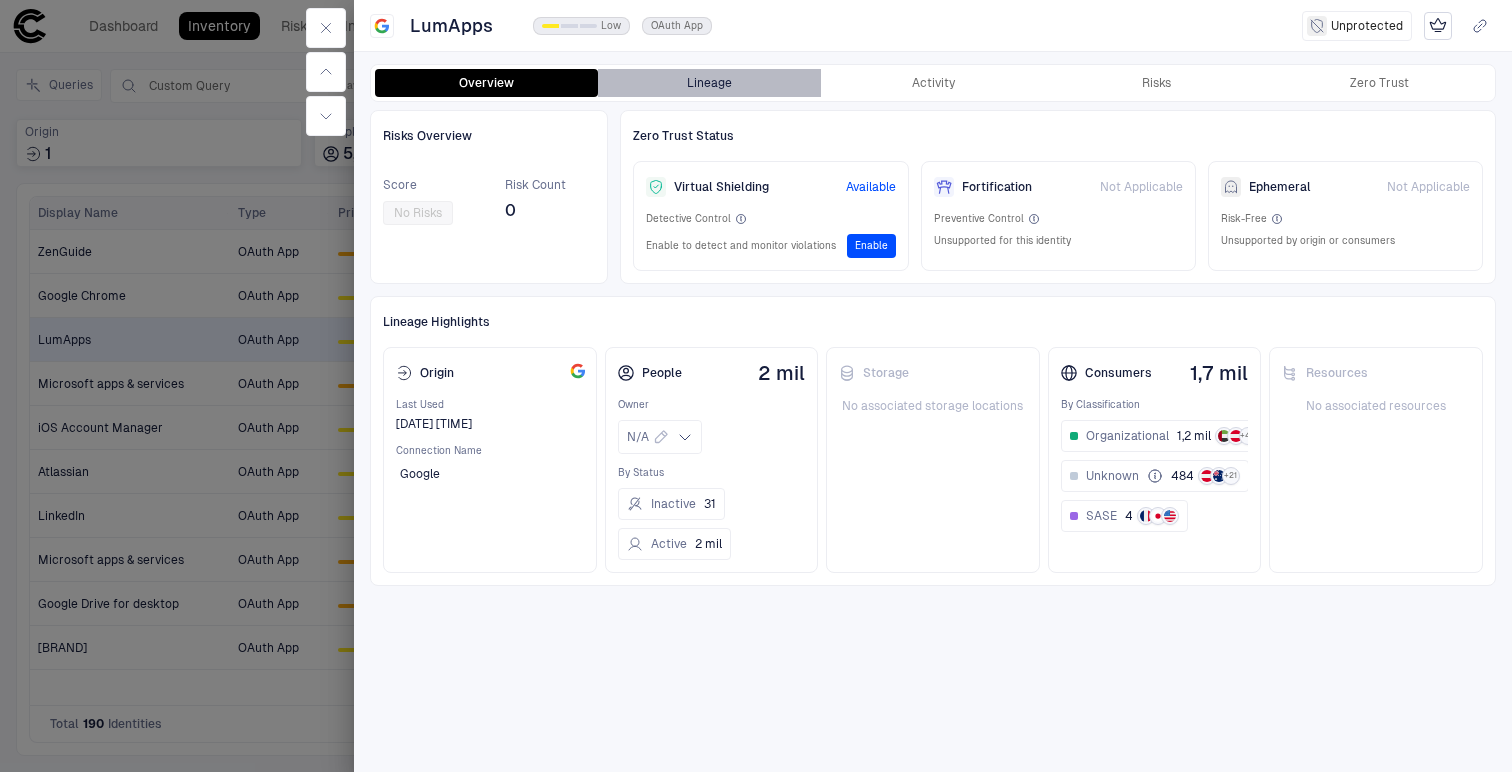 click on "Lineage" at bounding box center [709, 83] 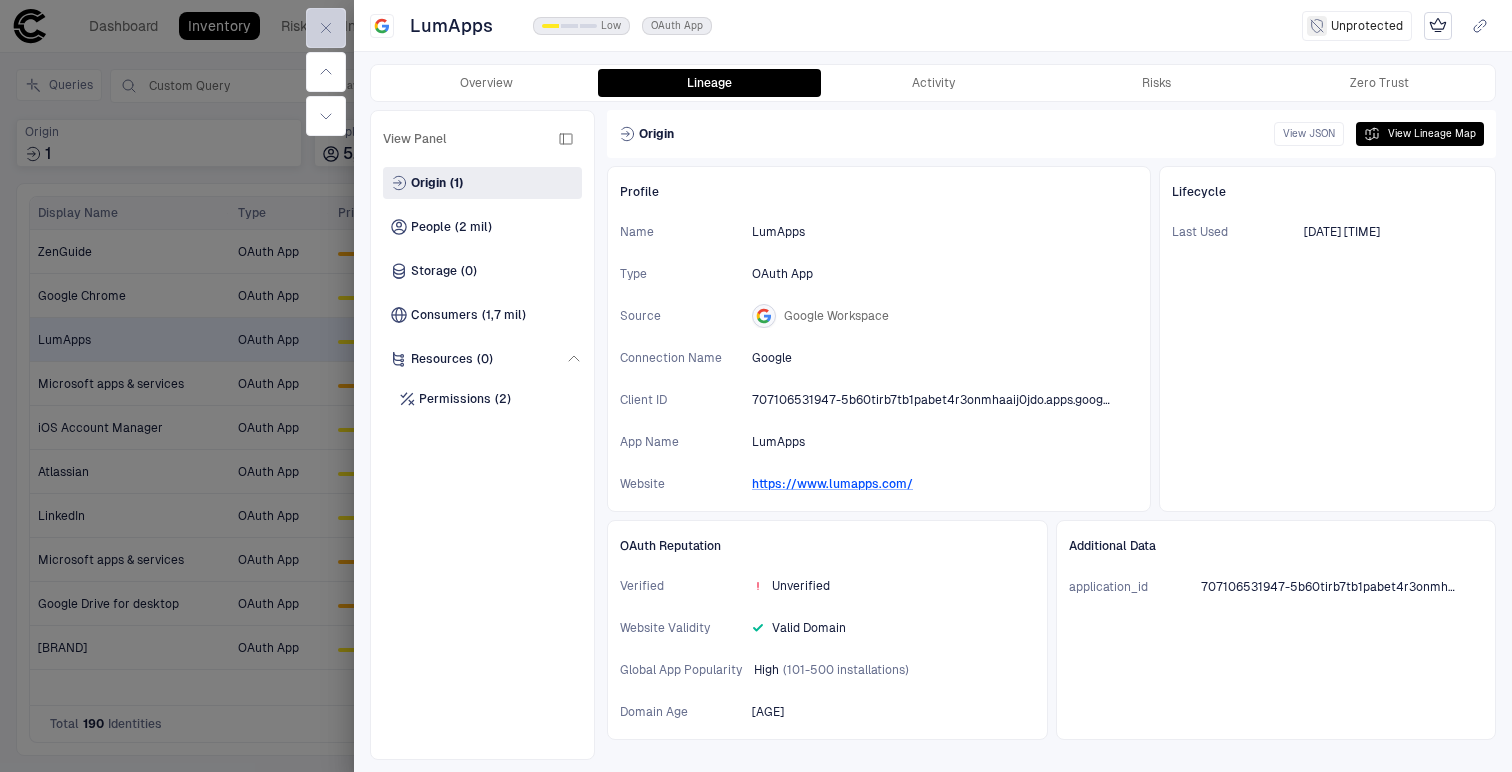click 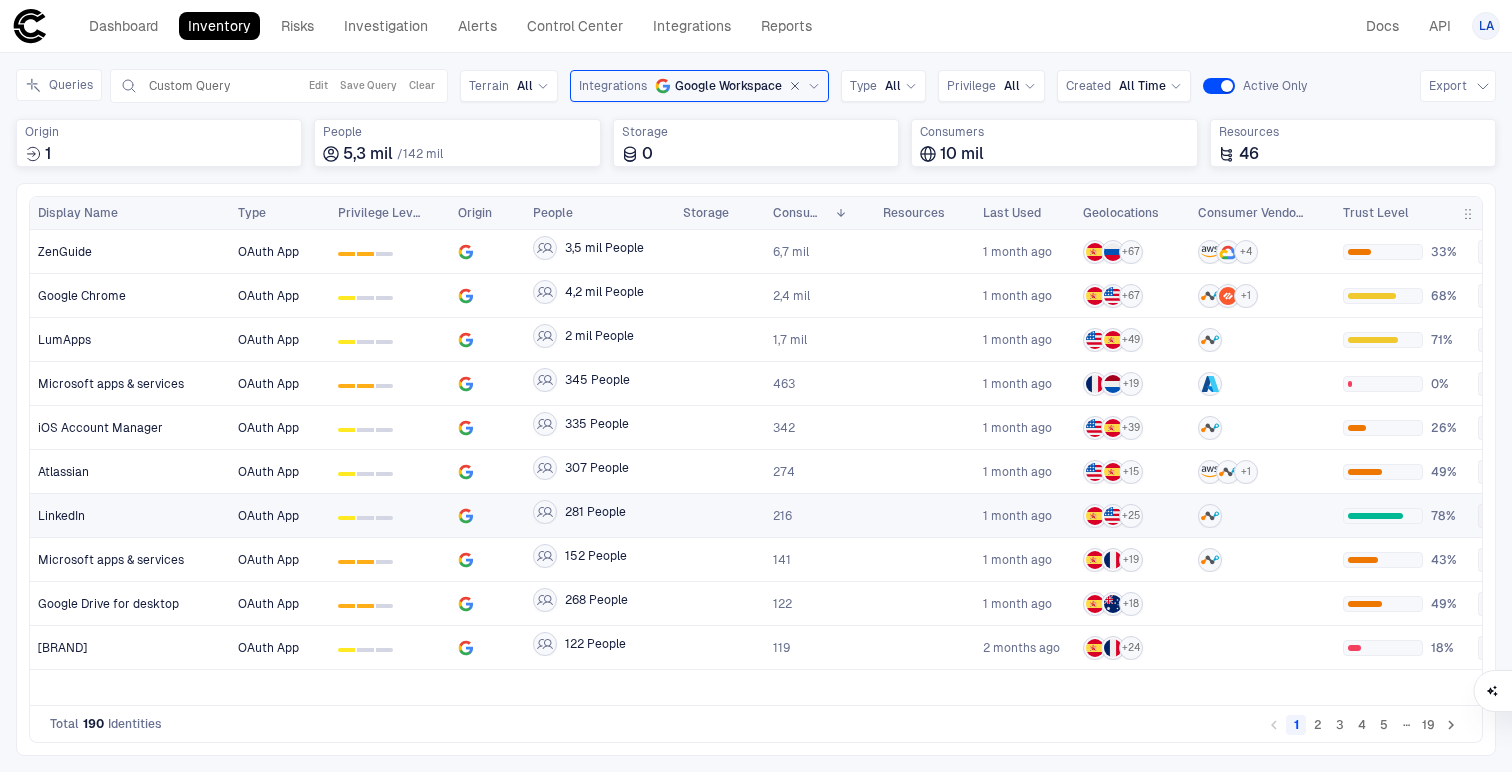 click on "LinkedIn" at bounding box center (130, 515) 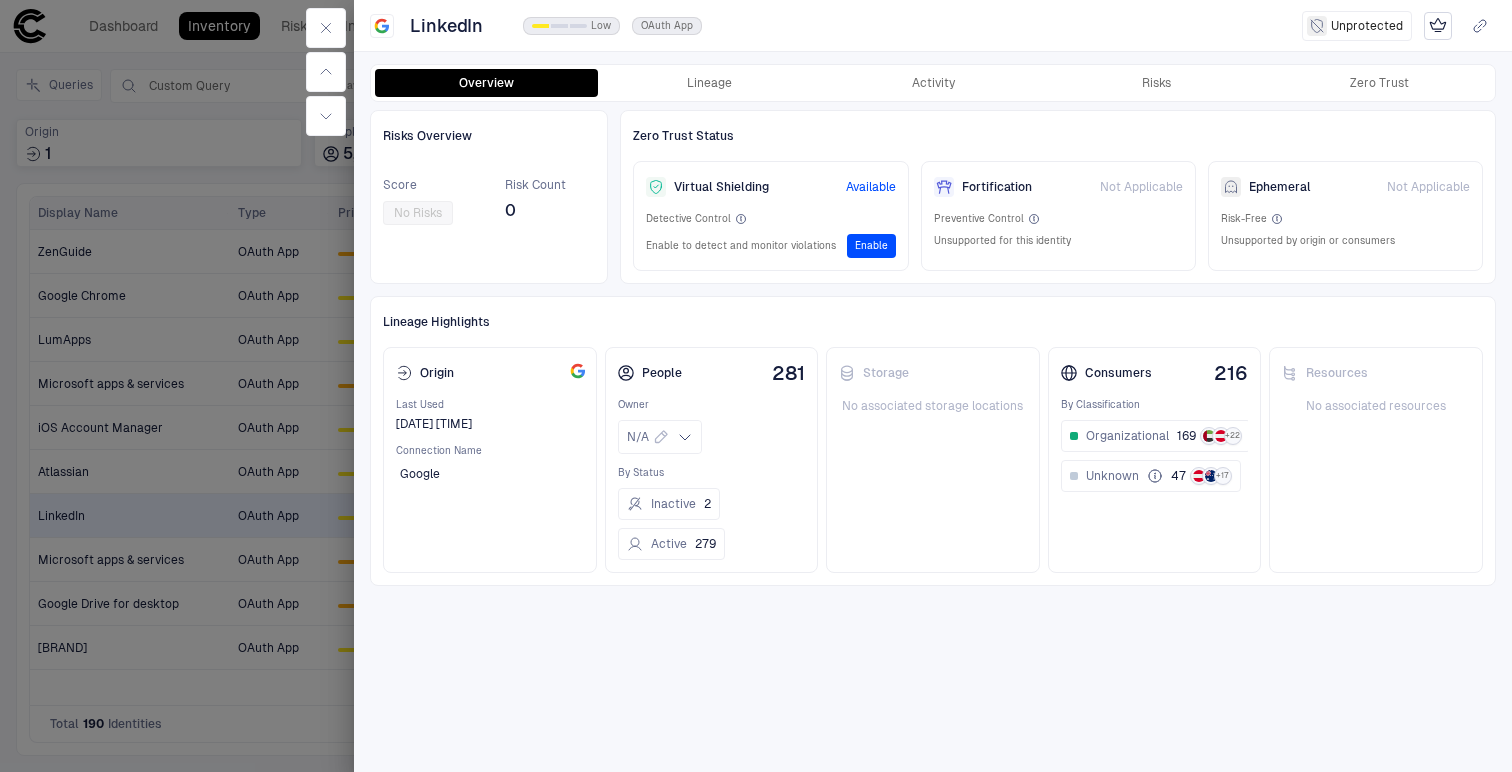 click on "Last Used [DATE] [TIME]" at bounding box center [933, 411] 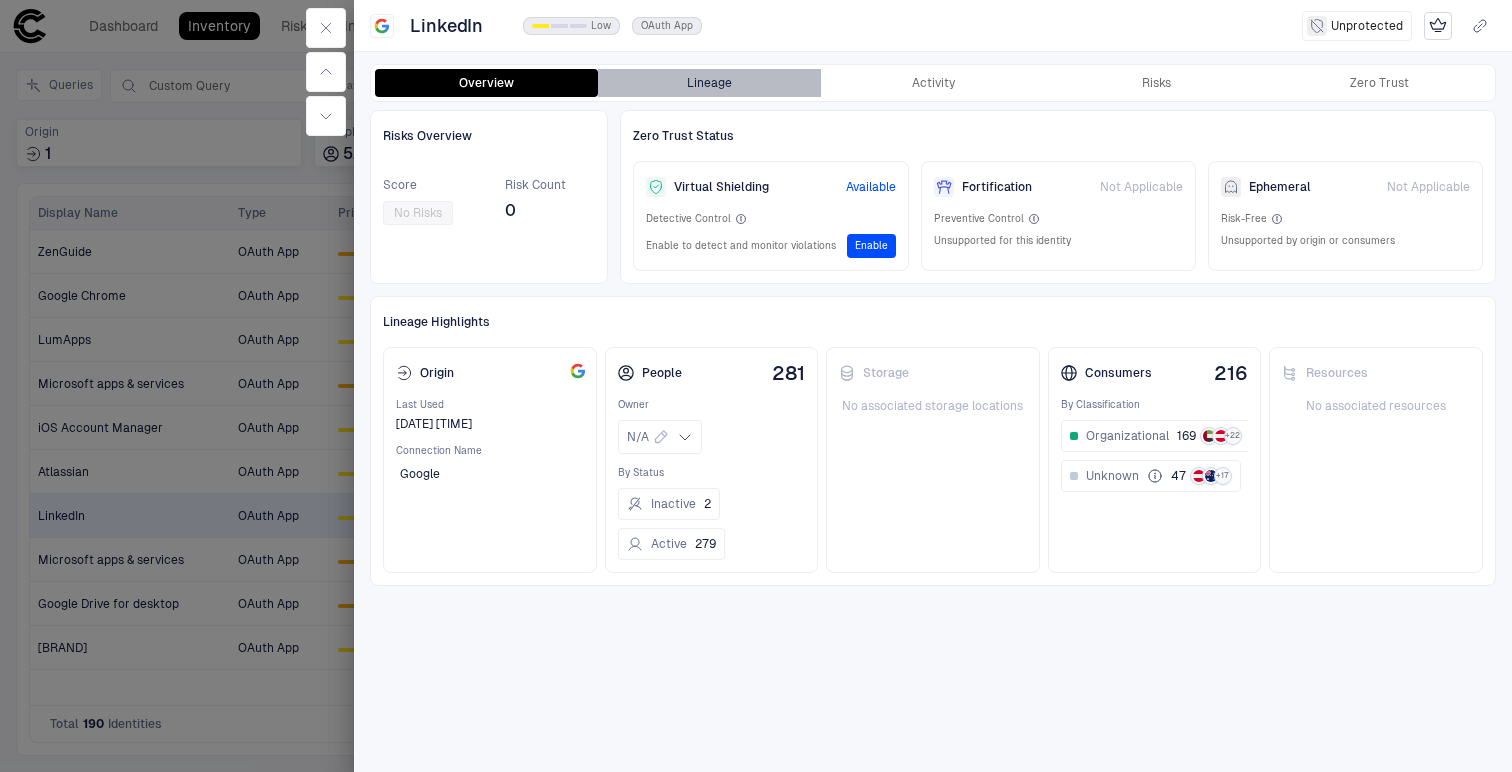 click on "Lineage" at bounding box center (709, 83) 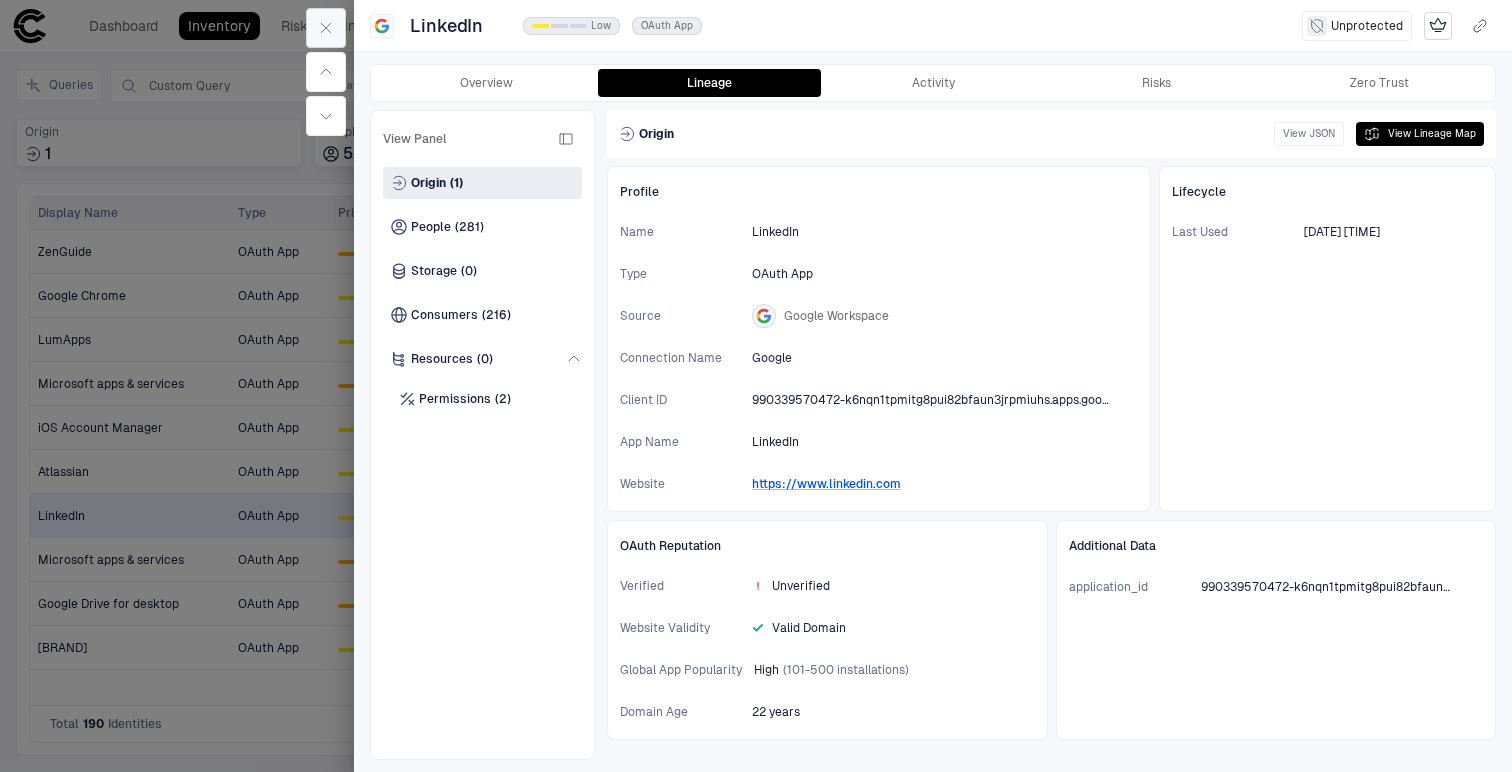 click 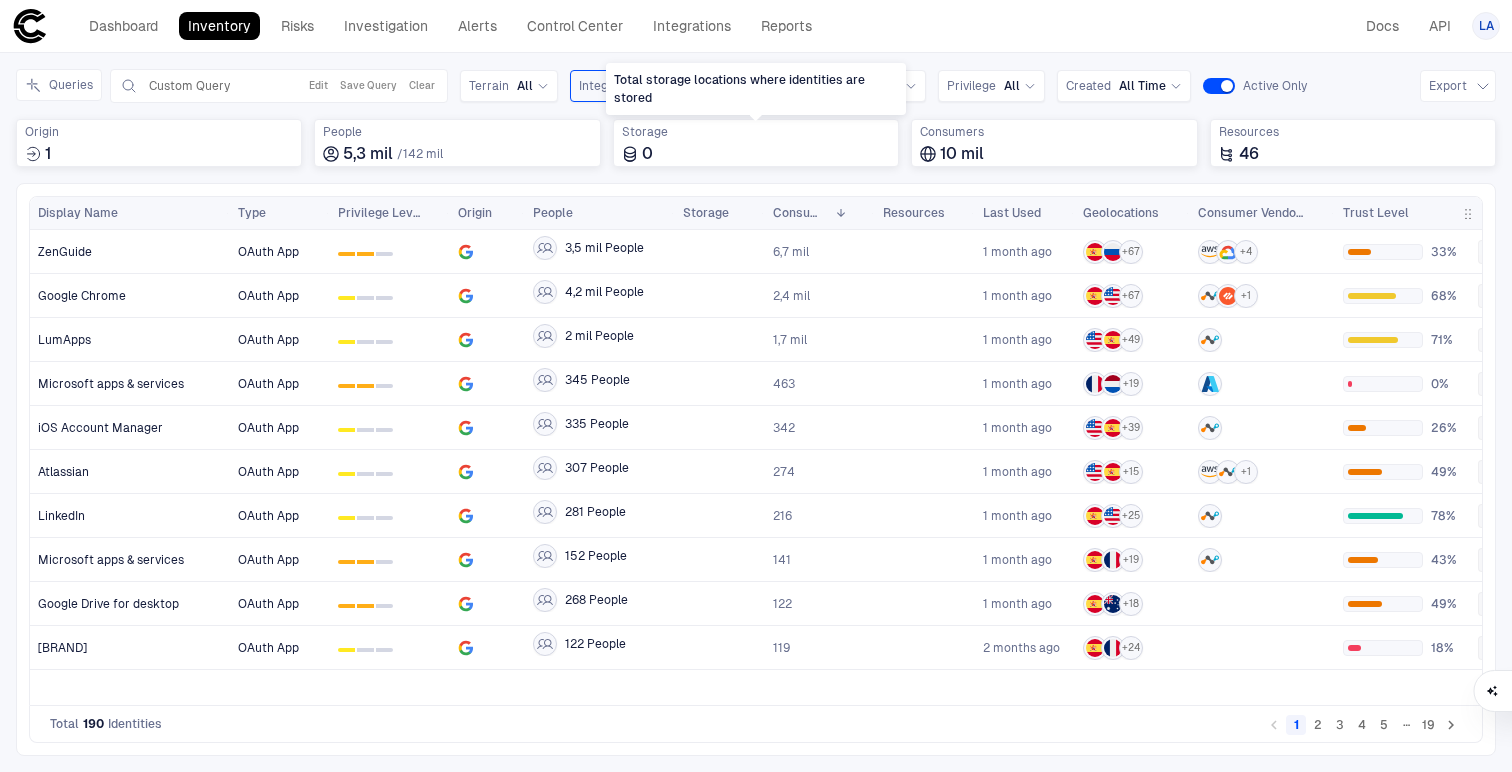 click on "Total storage locations where identities are stored" at bounding box center (756, 89) 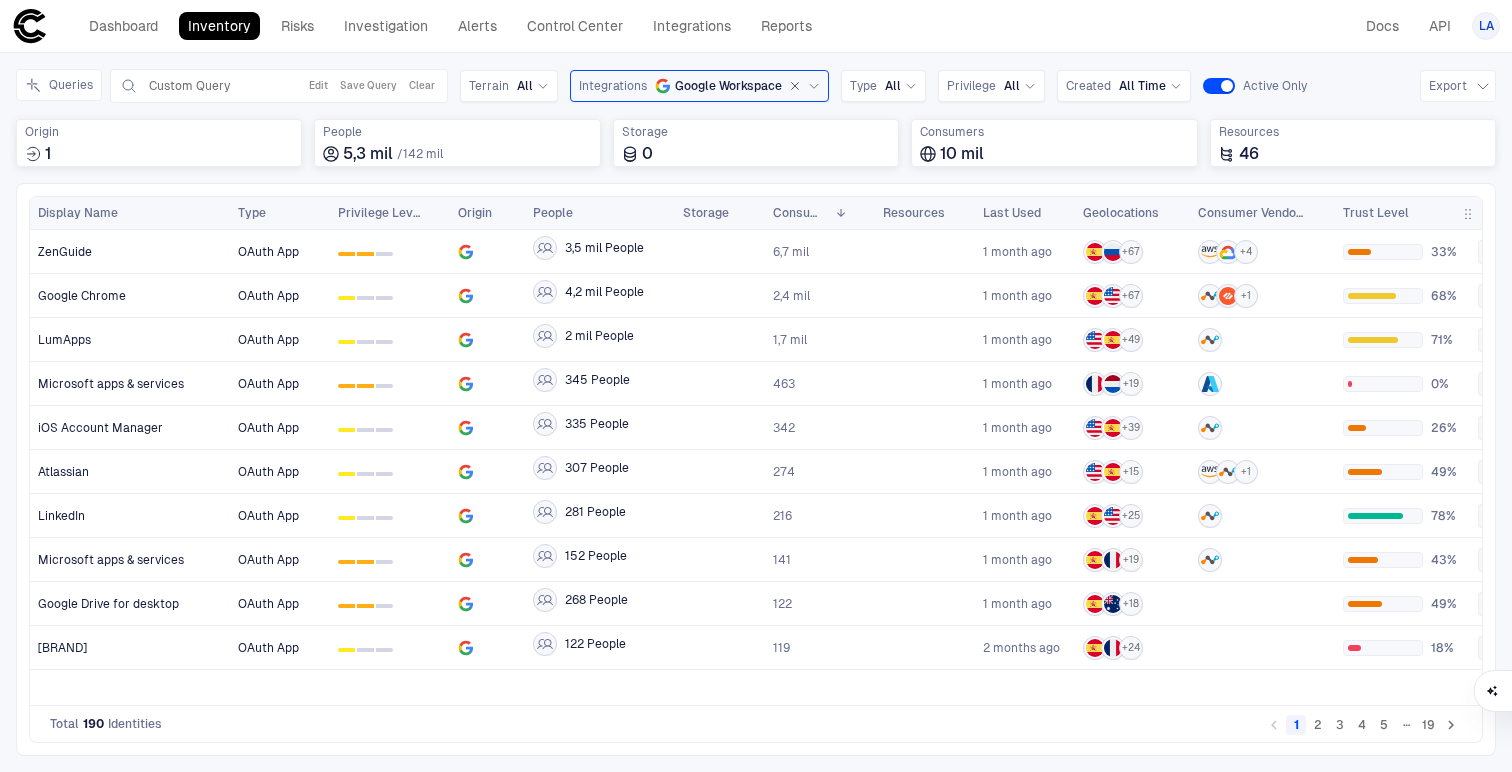 click on "Integrations" at bounding box center (613, 86) 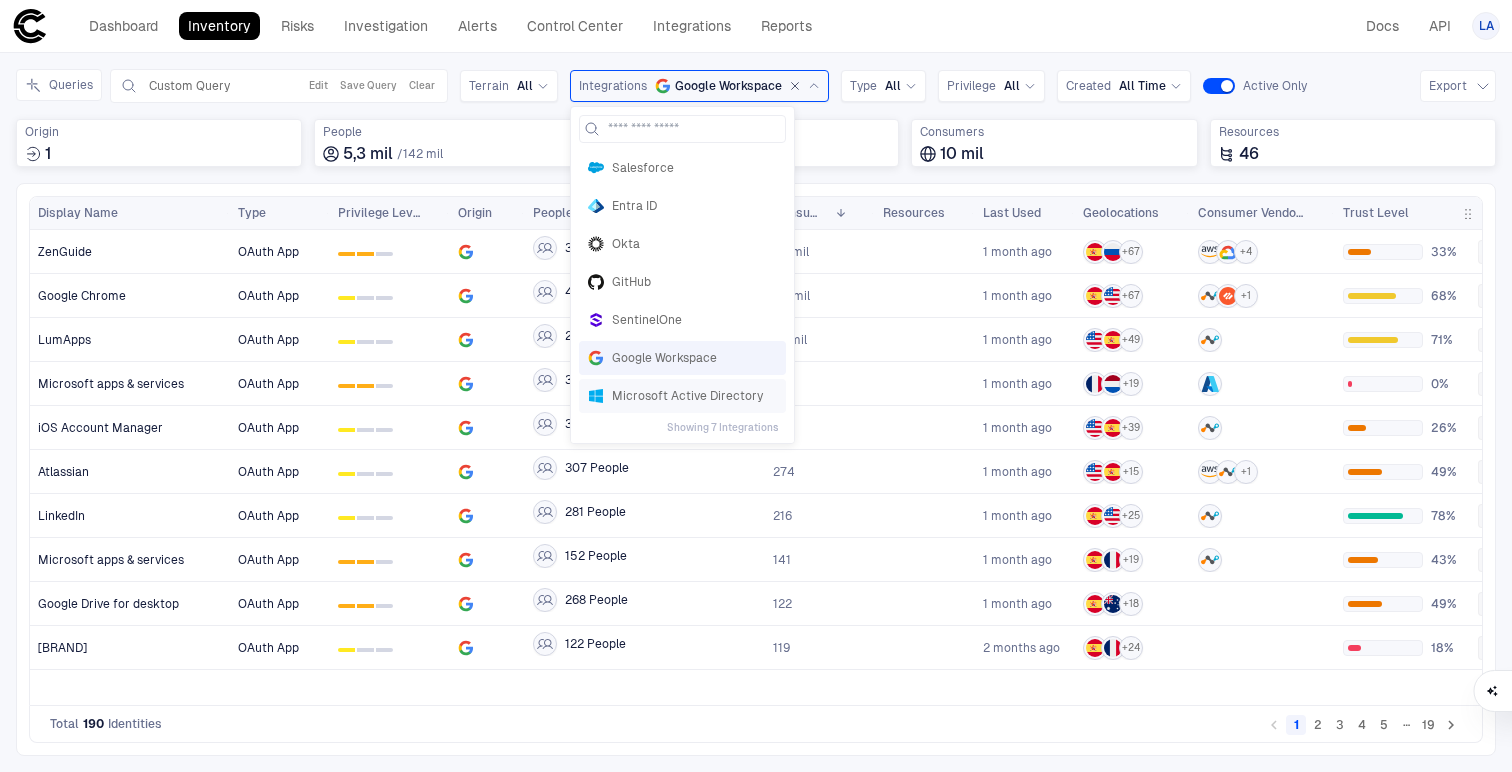 click on "Microsoft Active Directory" at bounding box center (694, 396) 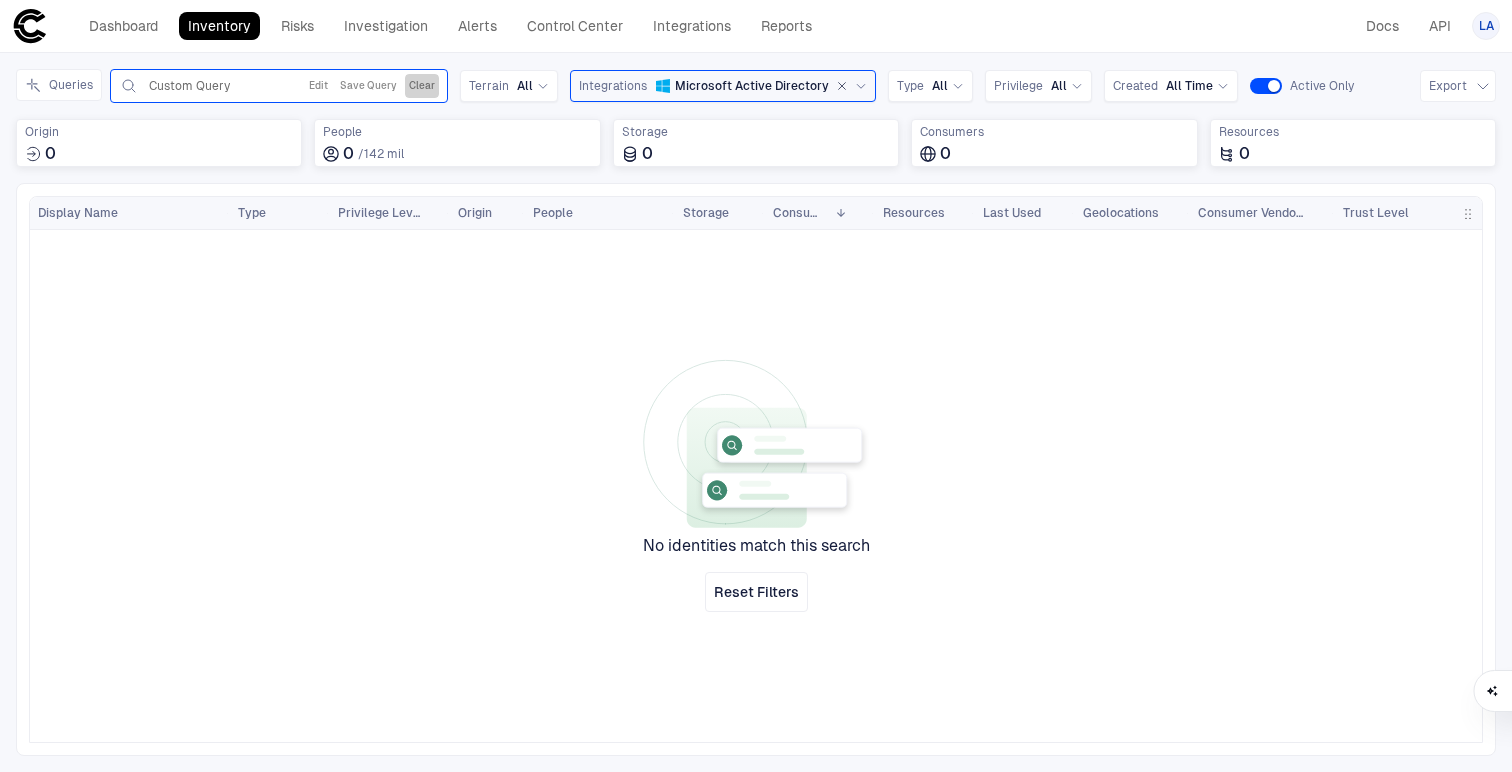 click on "Clear" at bounding box center (422, 86) 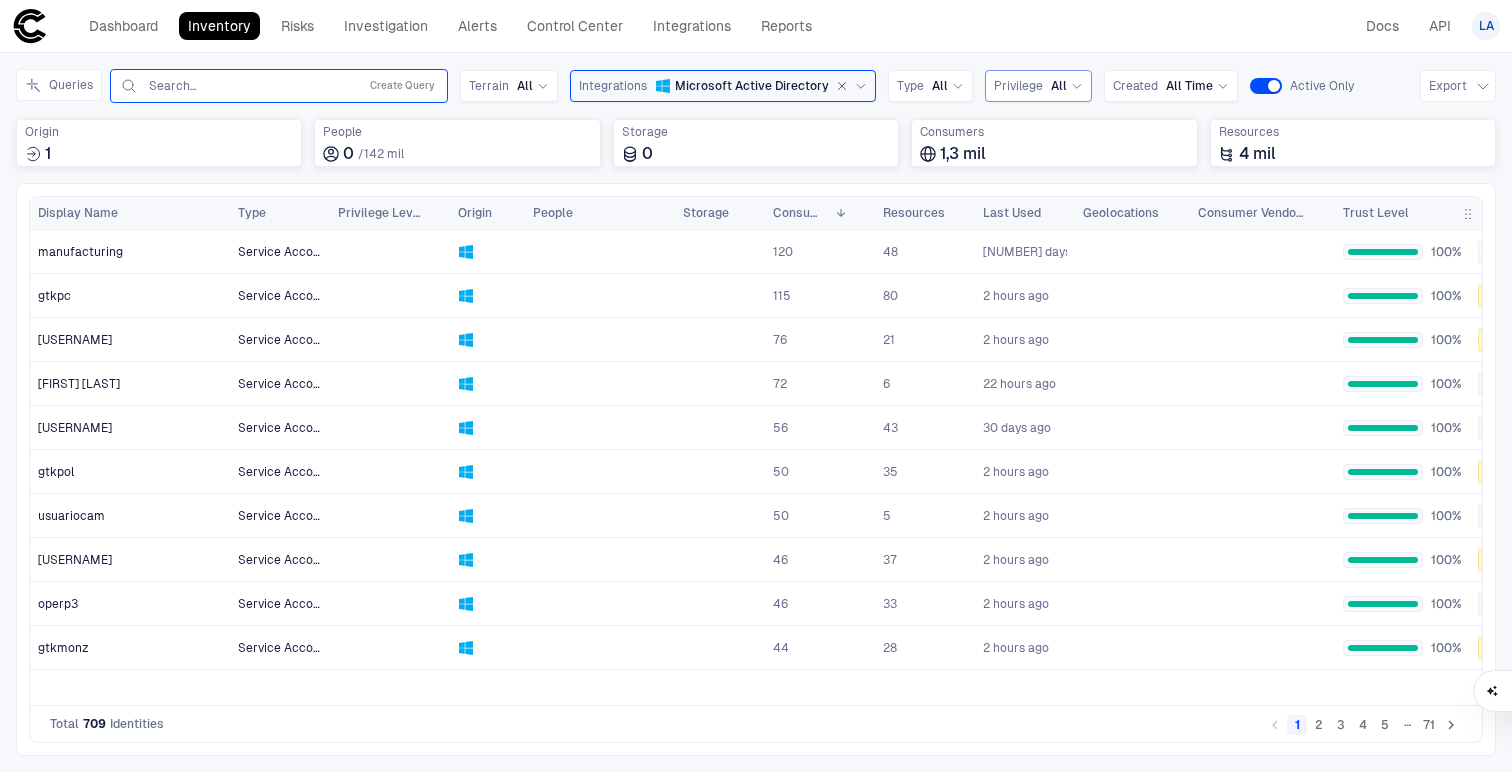click on "All" at bounding box center (1059, 86) 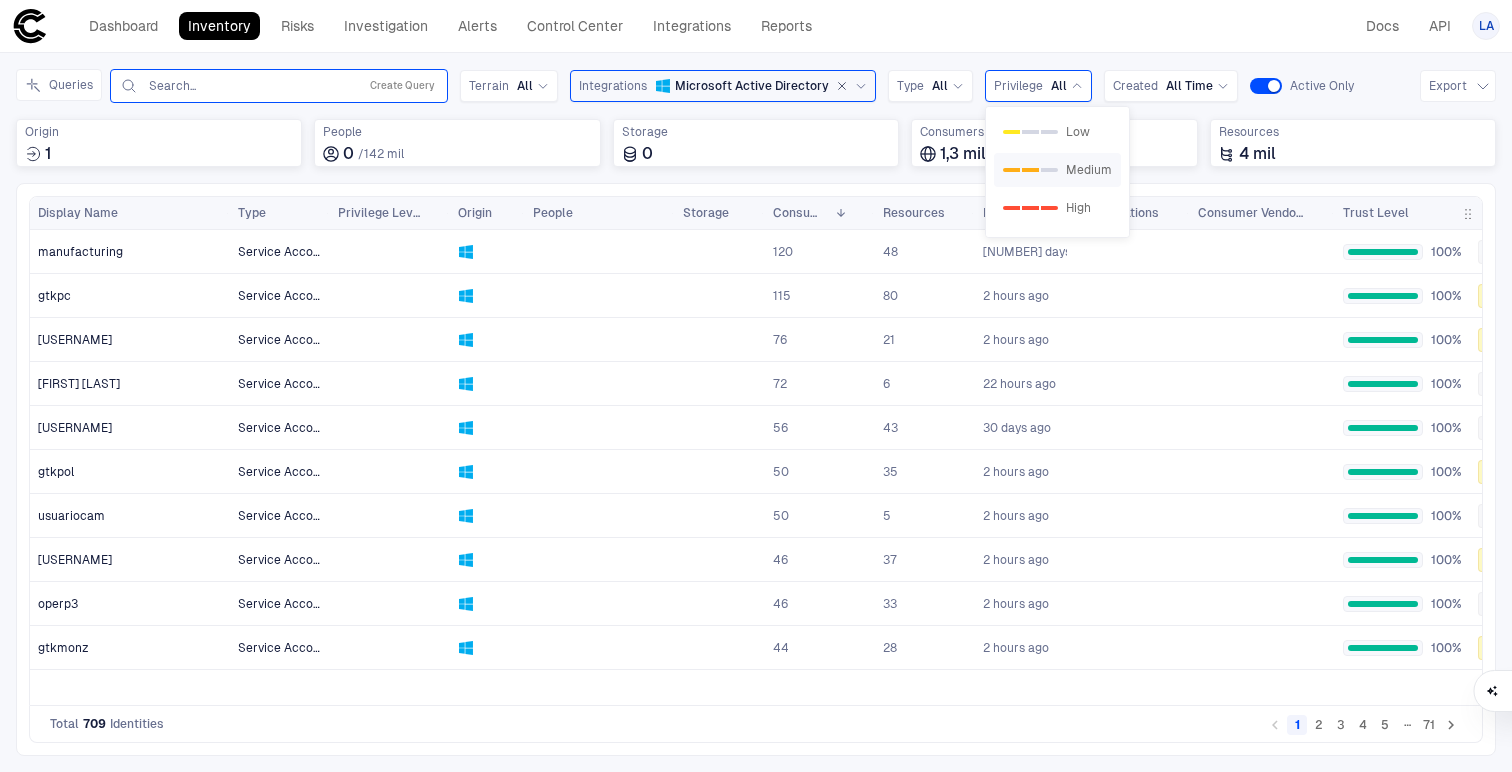 click on "0 1 2 Medium" at bounding box center [1057, 170] 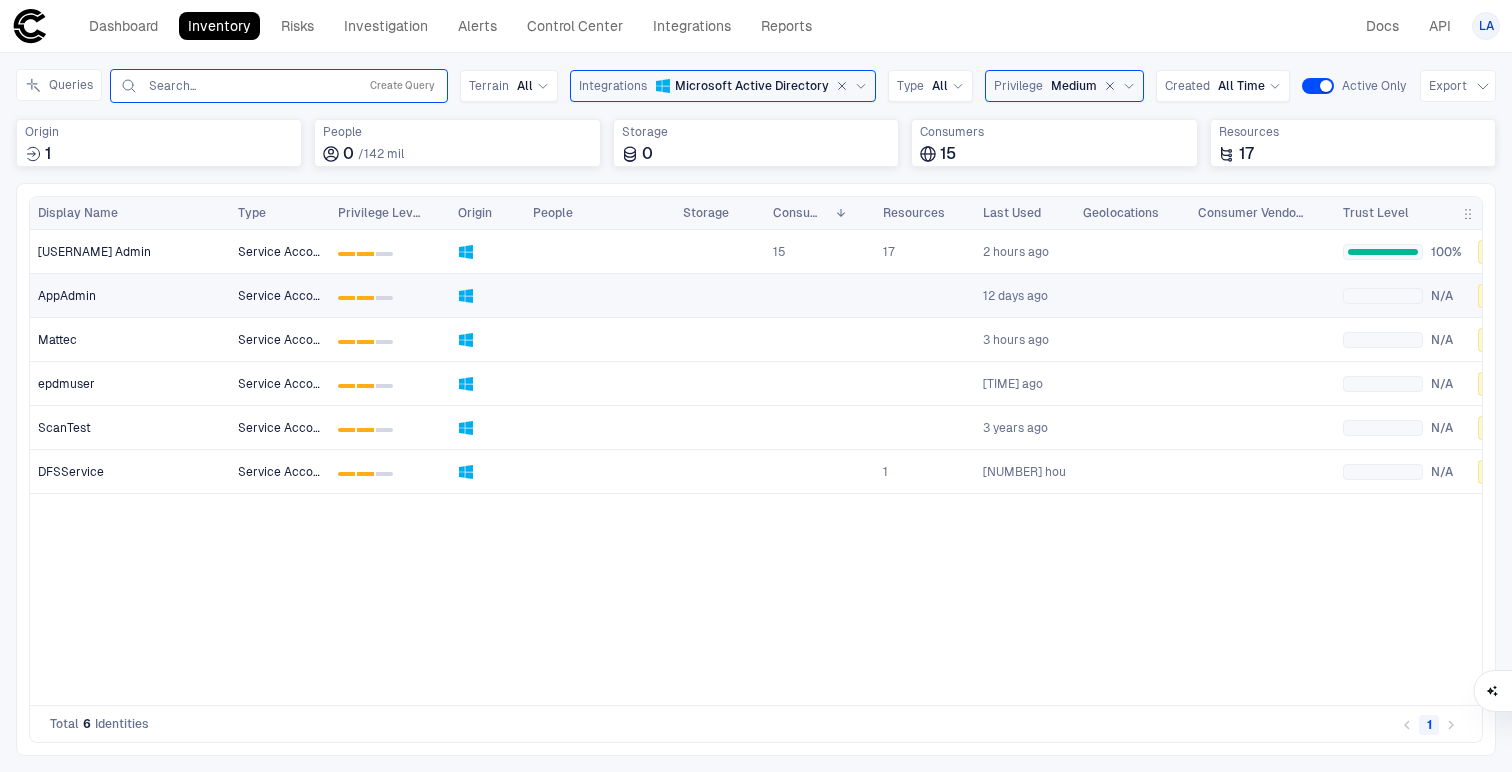 click on "AppAdmin" at bounding box center [130, 295] 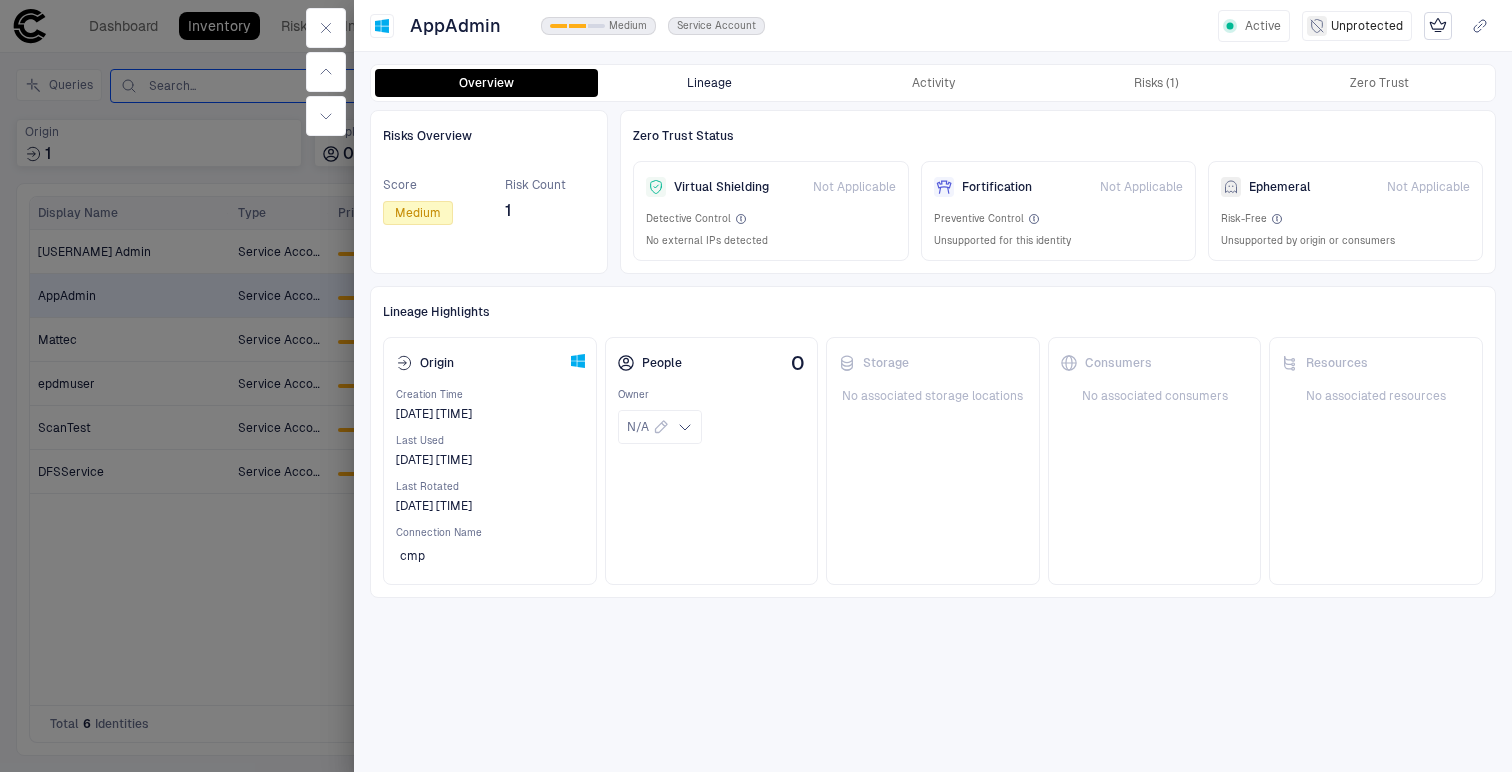 click on "Lineage" at bounding box center [709, 83] 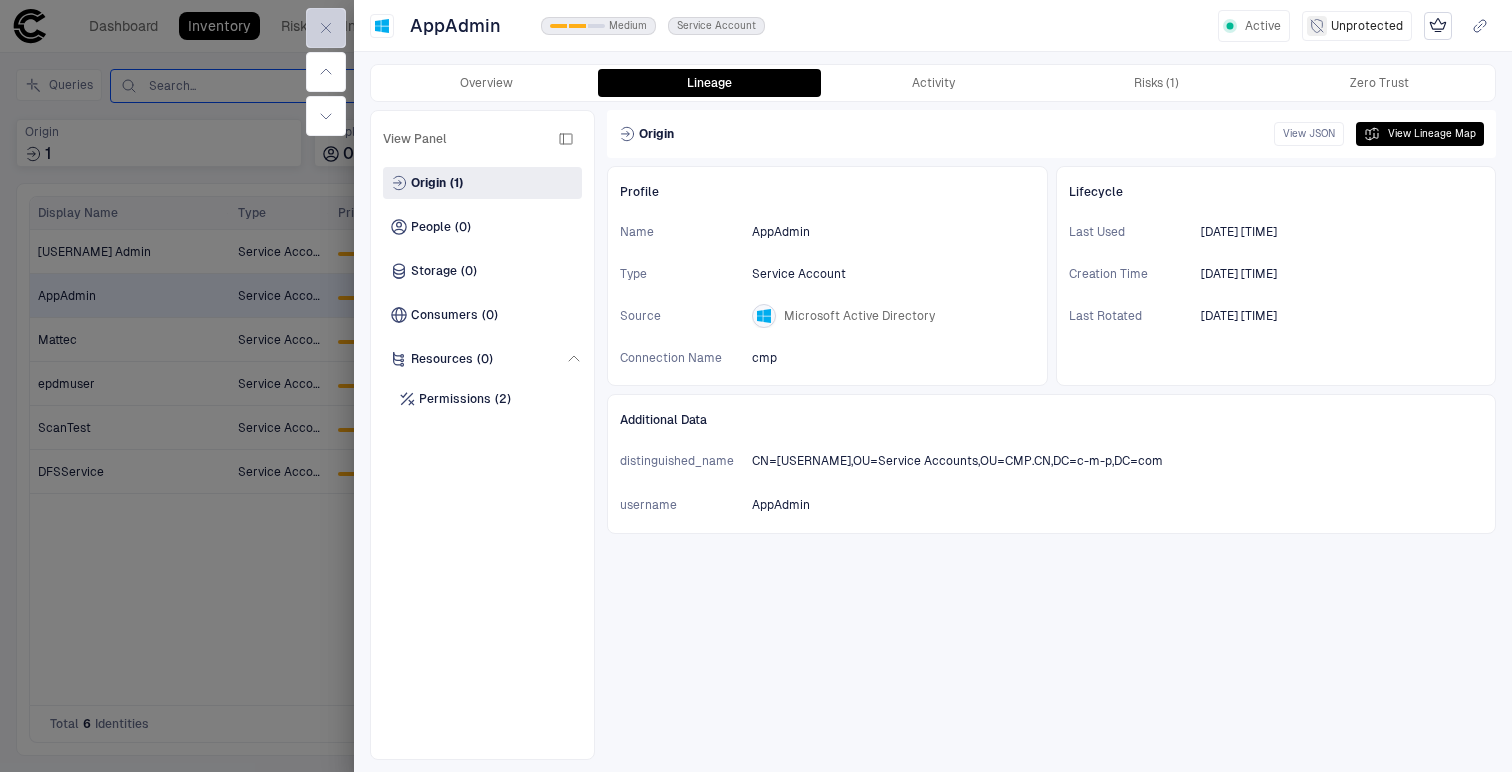 click at bounding box center (326, 28) 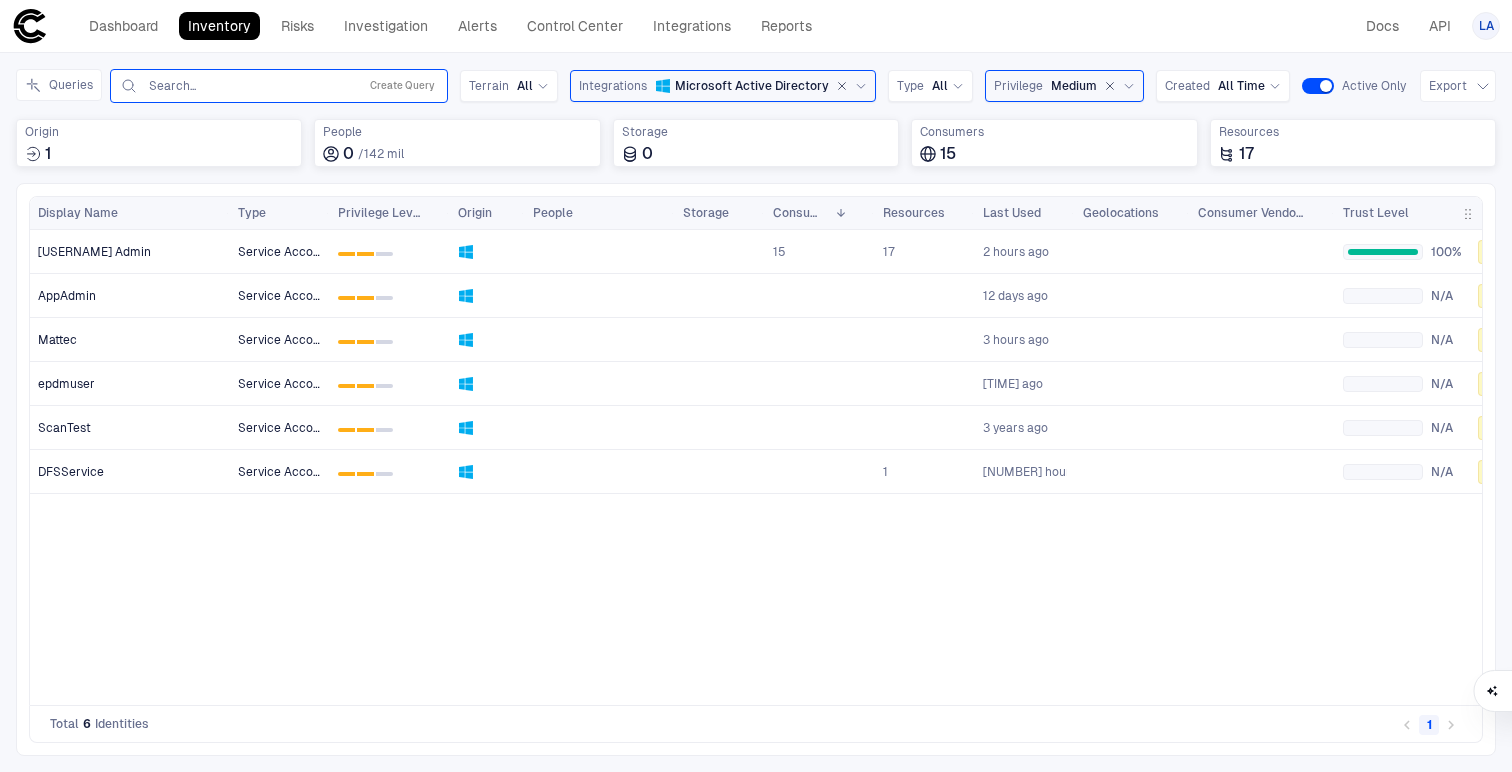 click on "Dashboard Inventory Risks Investigation Alerts Control Center Integrations Reports" at bounding box center [416, 26] 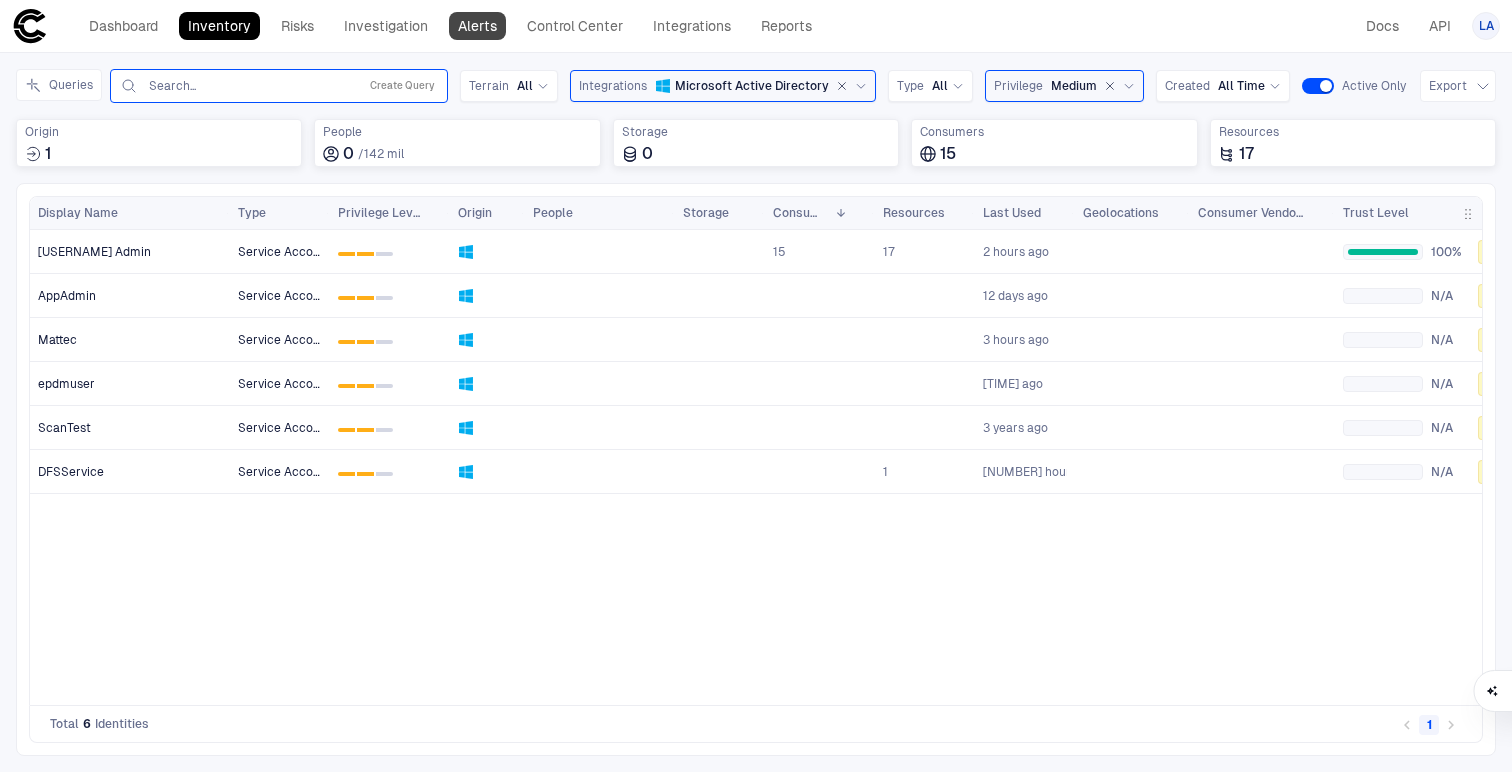 click on "Alerts" at bounding box center (477, 26) 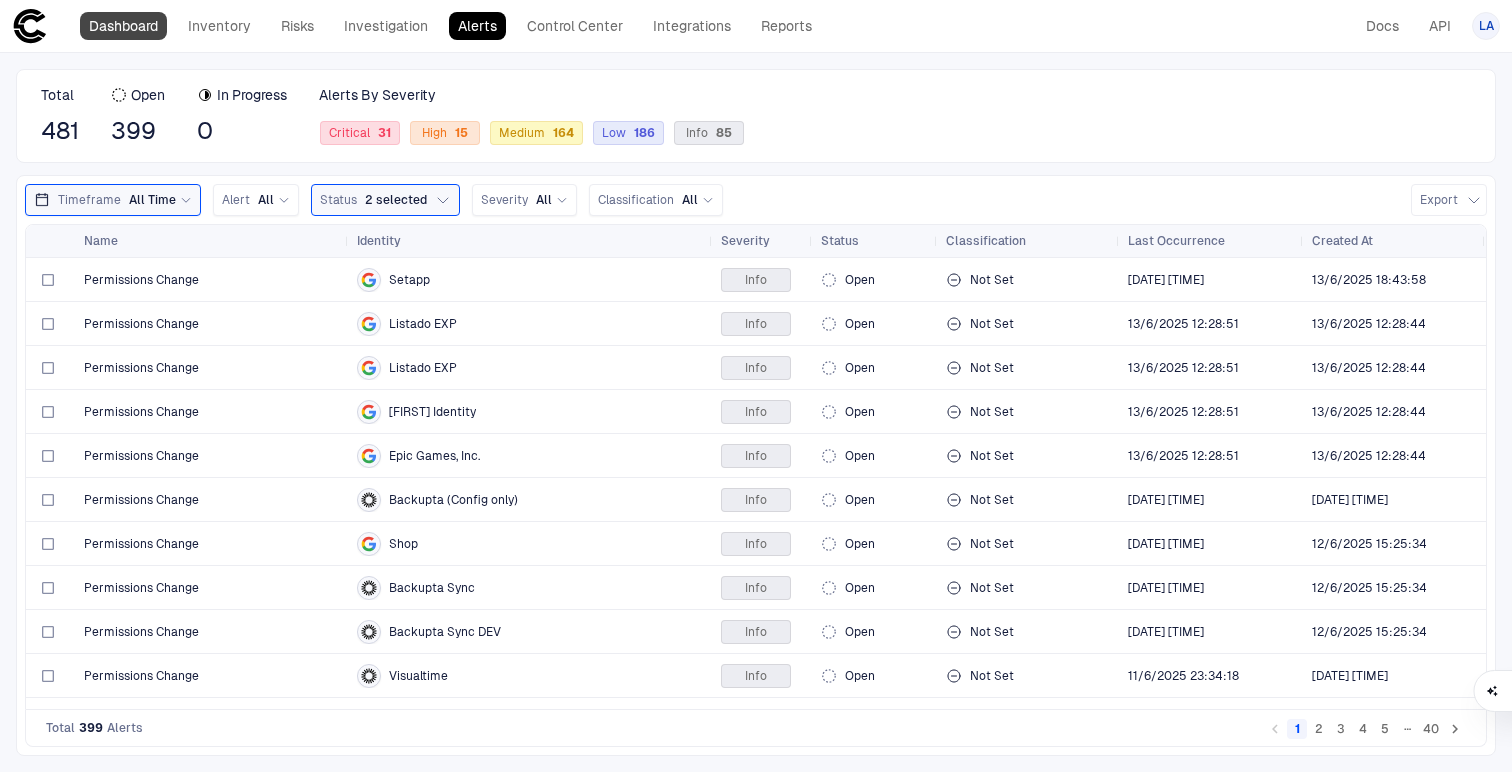 click on "Dashboard" at bounding box center [123, 26] 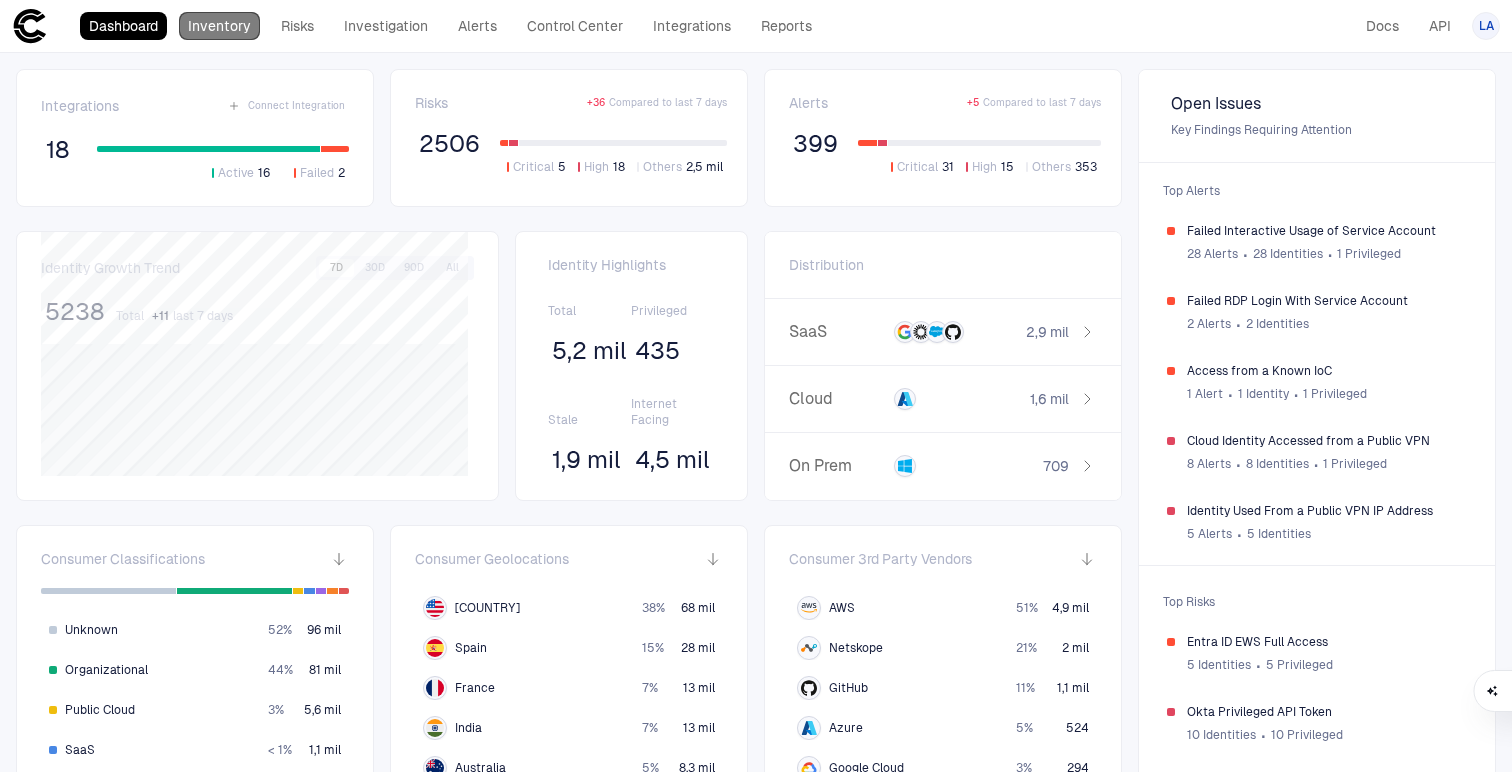 click on "Inventory" at bounding box center (219, 26) 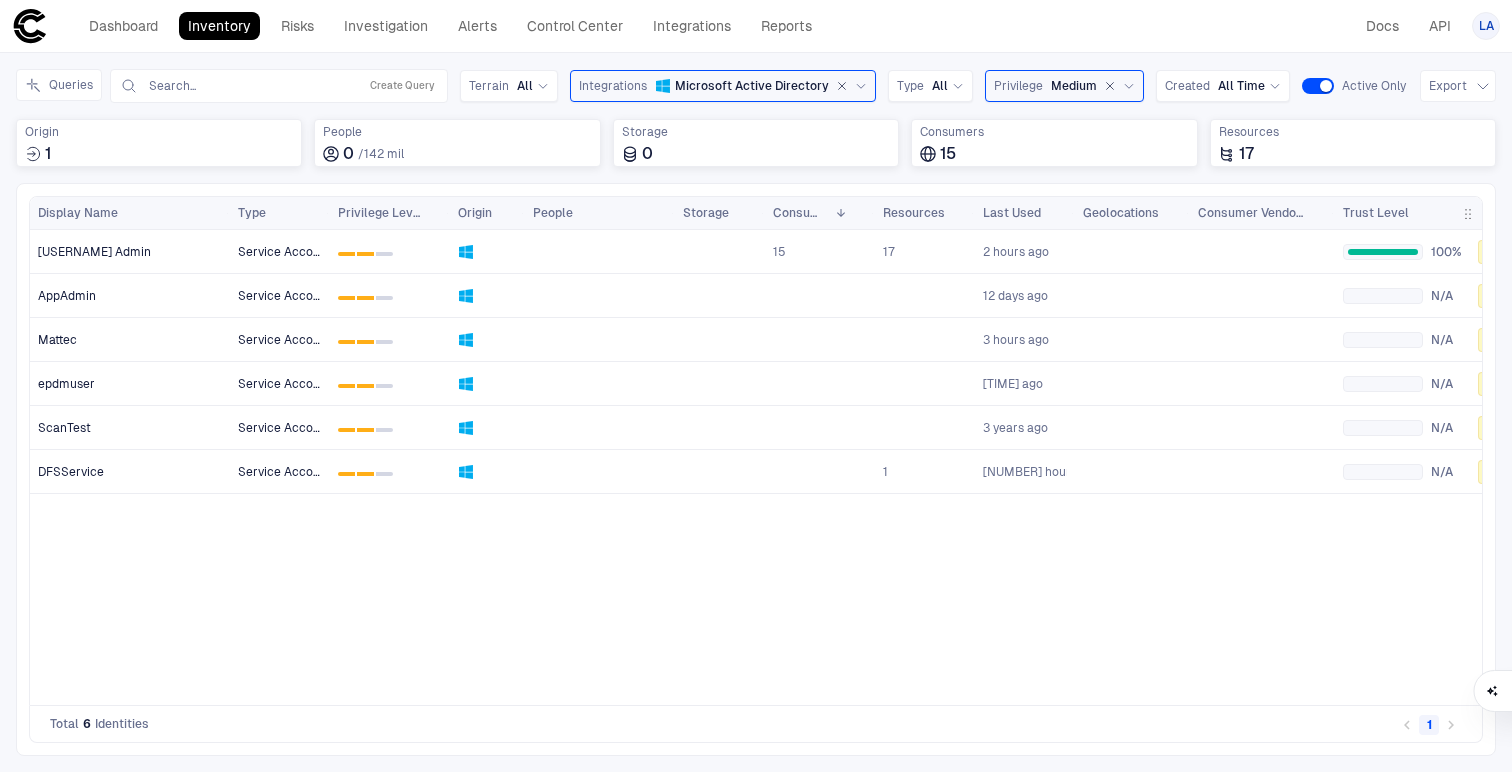 click on "Integrations Microsoft Active Directory" at bounding box center (723, 86) 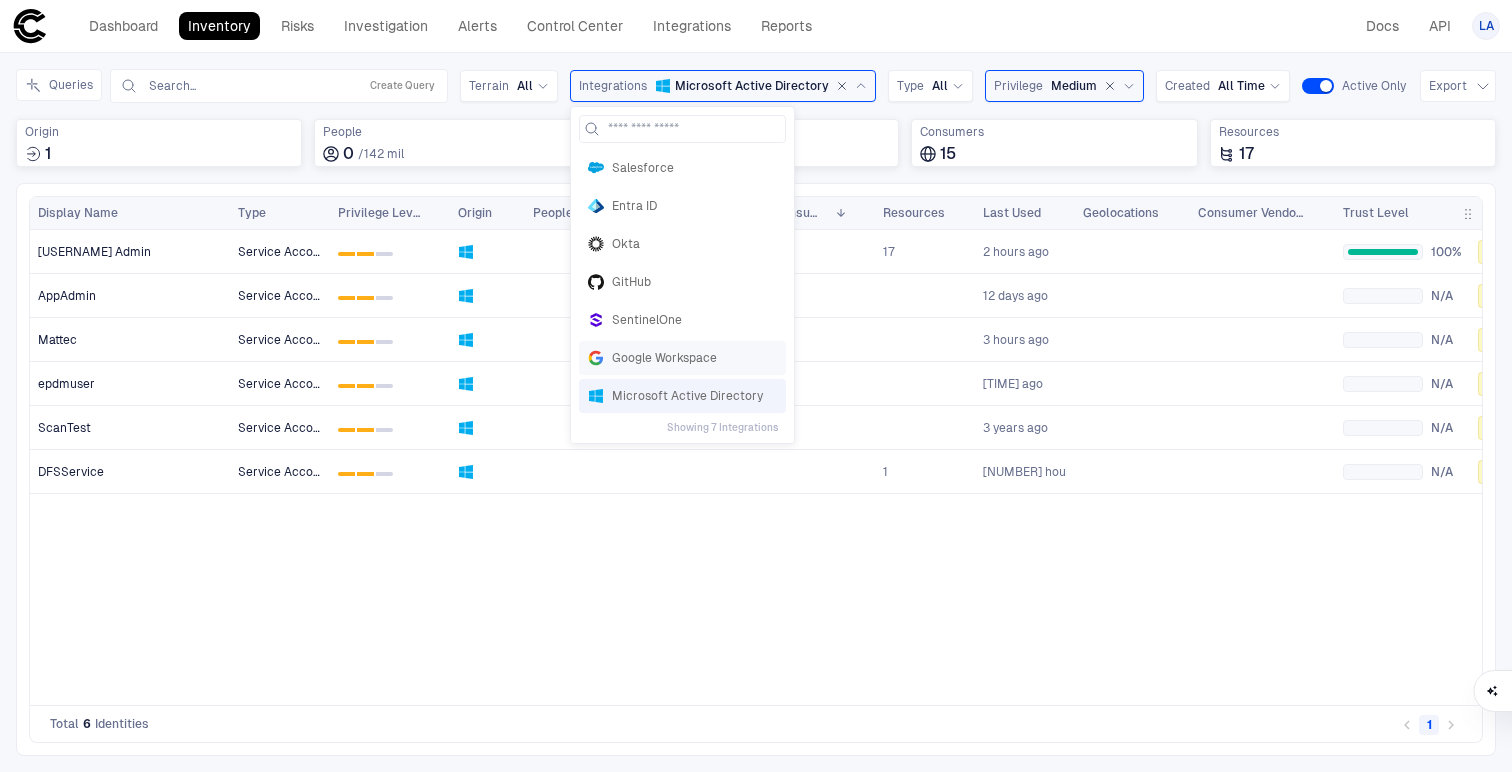 click on "Google Workspace" at bounding box center [682, 358] 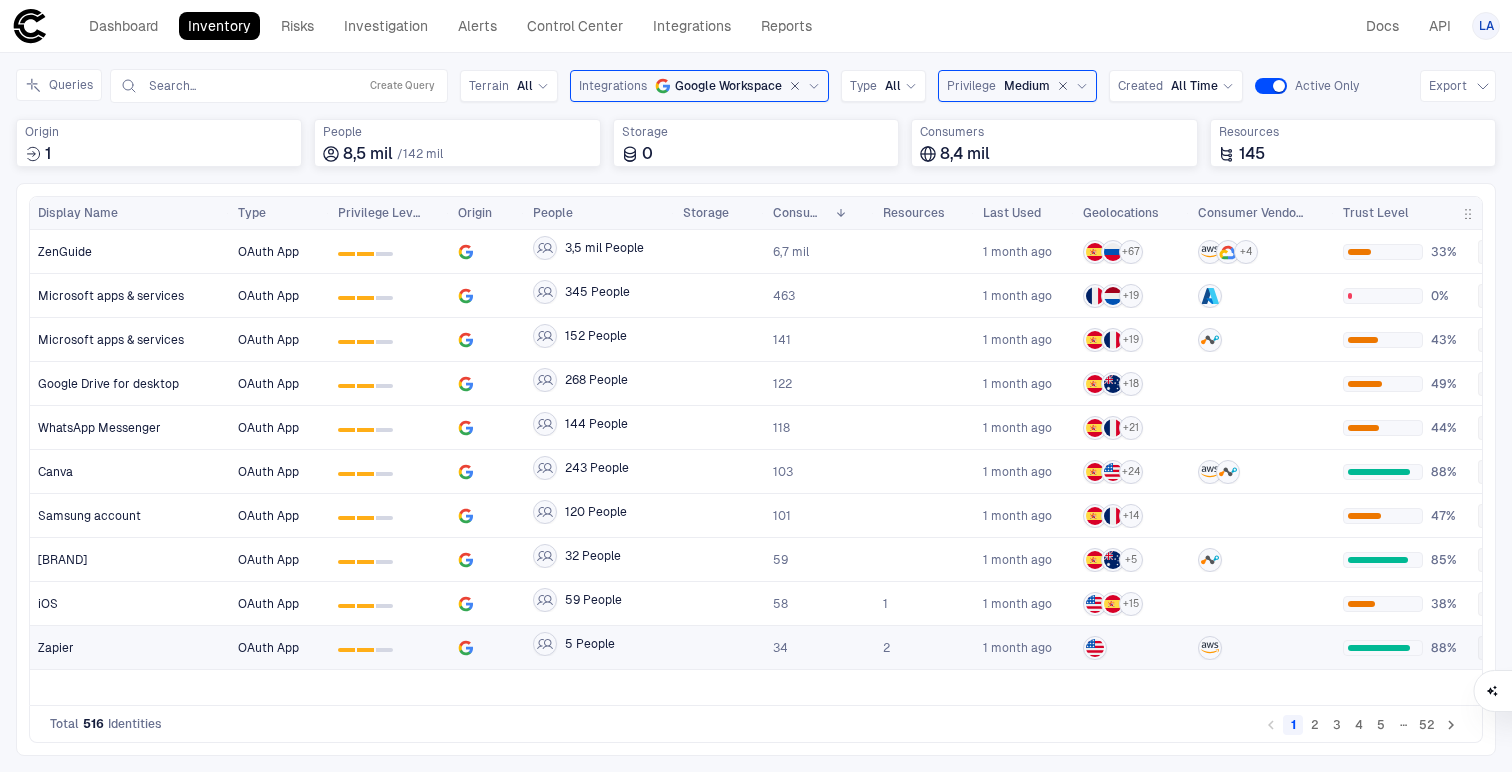 click on "Zapier" at bounding box center [130, 648] 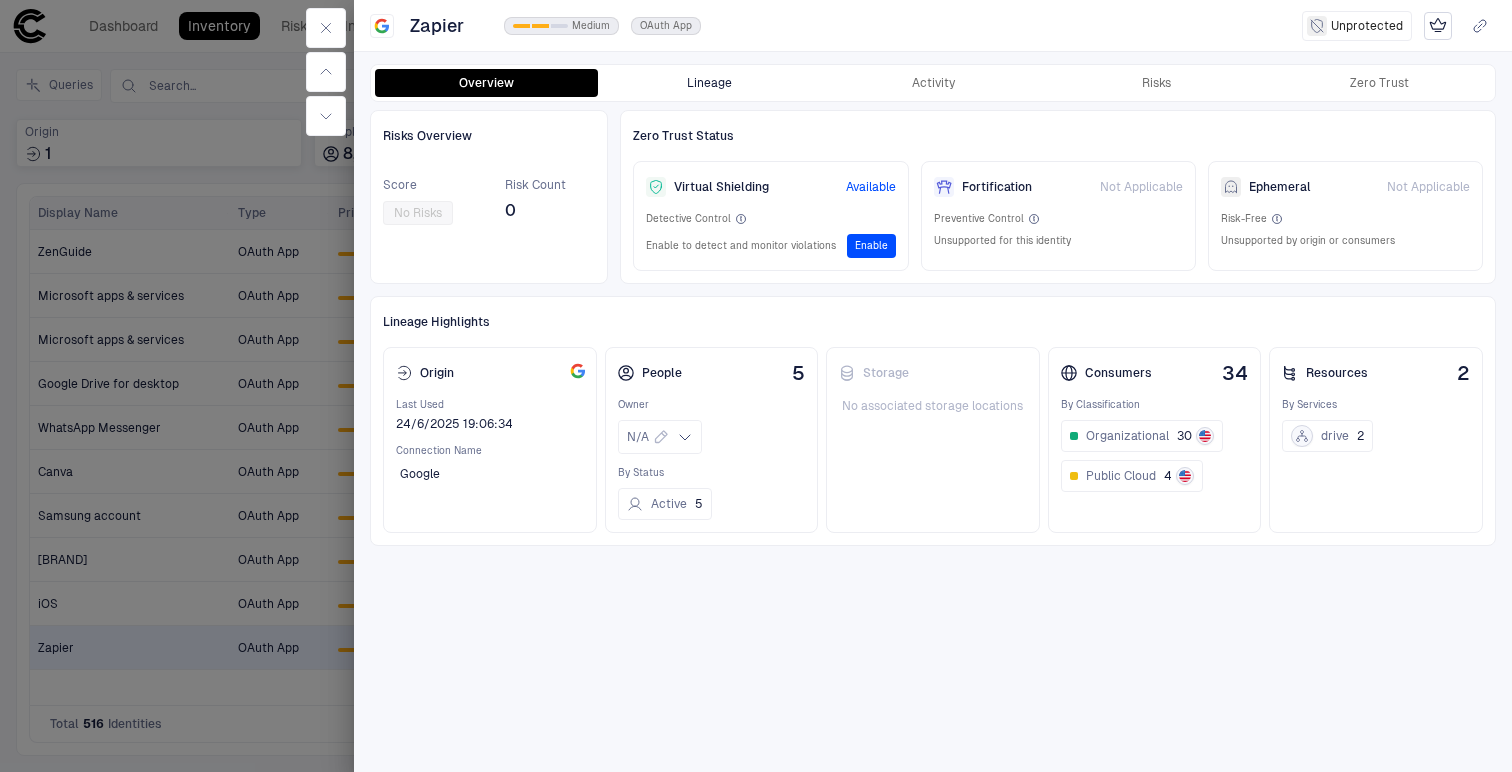 click on "Lineage" at bounding box center [709, 83] 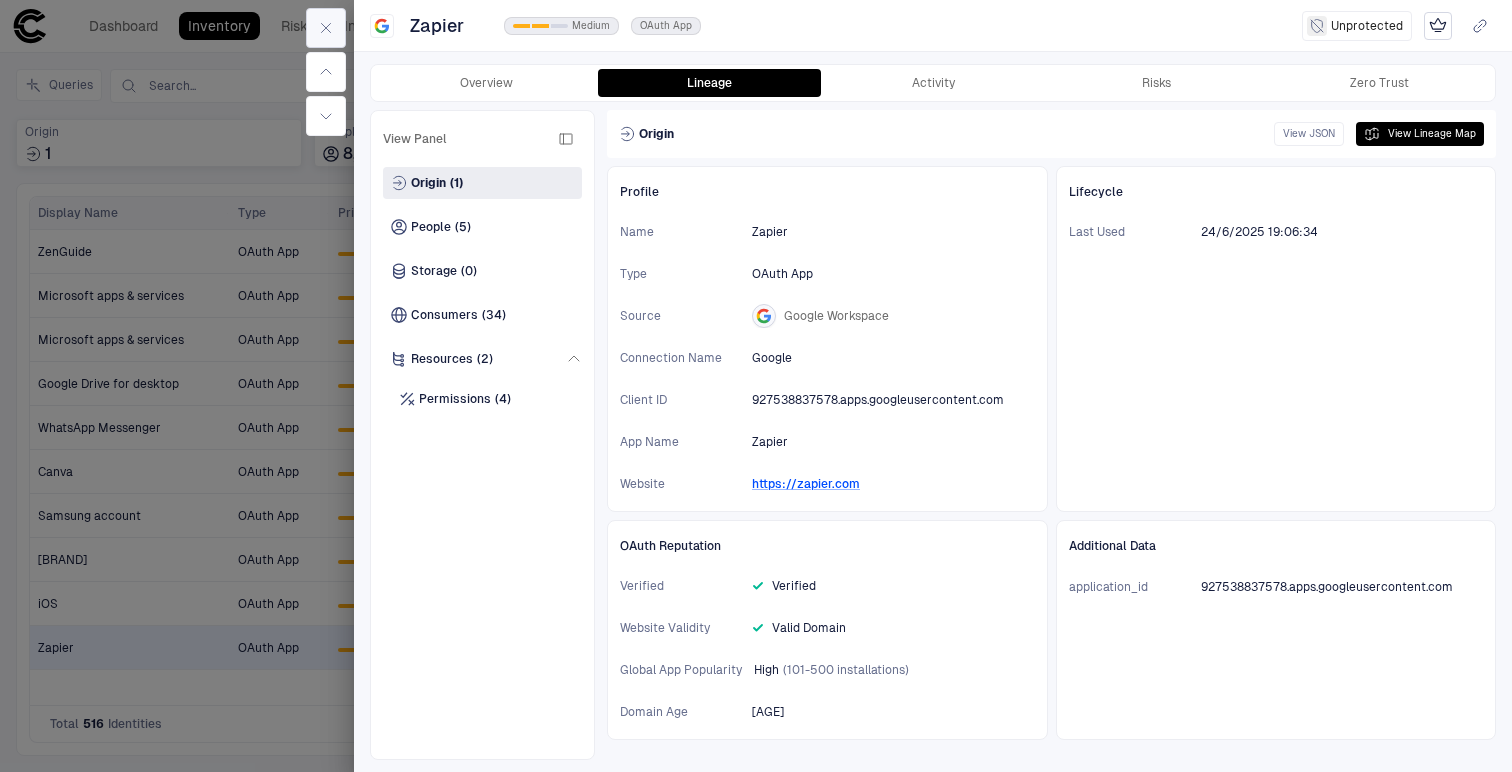 click at bounding box center (326, 28) 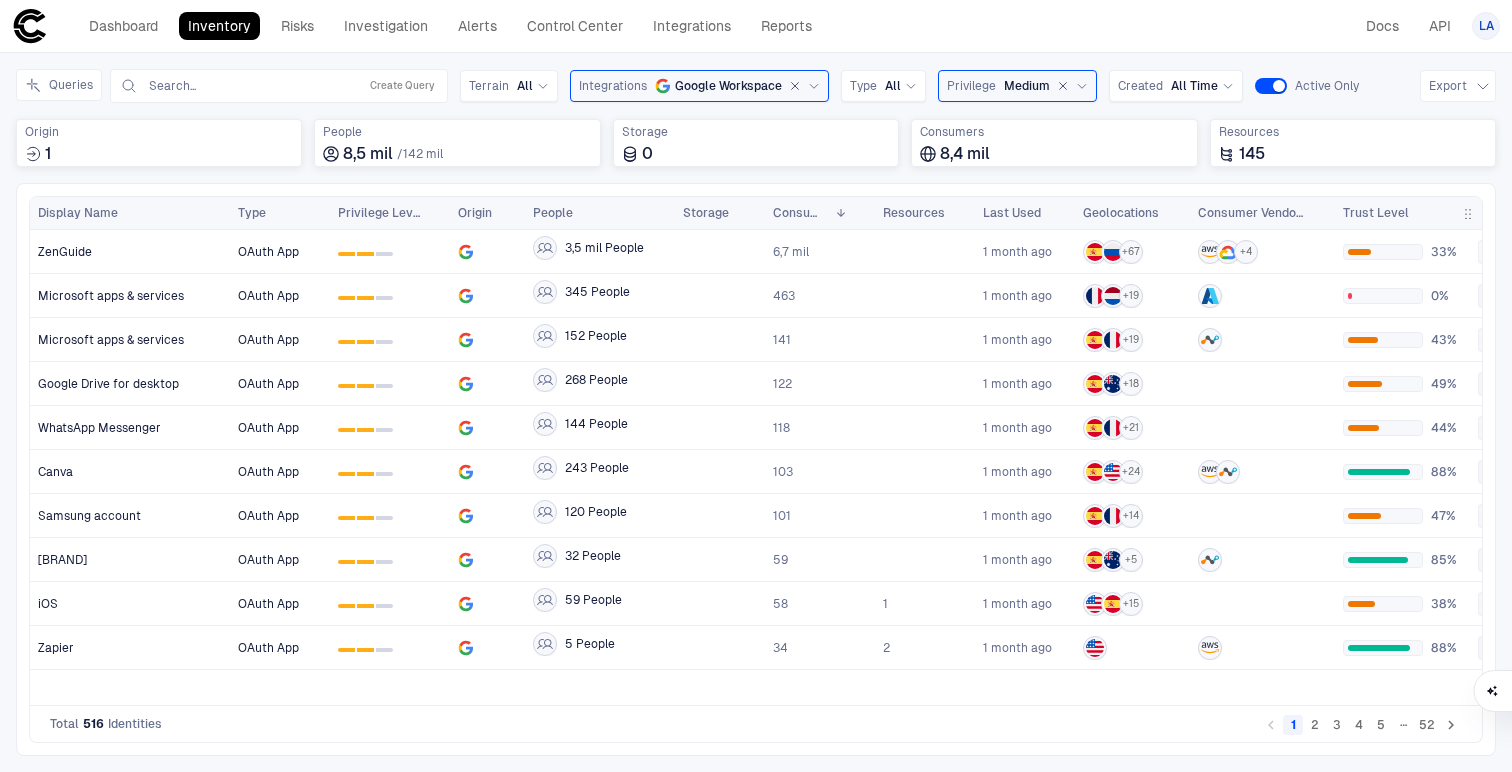 click on "Inventory" at bounding box center [219, 26] 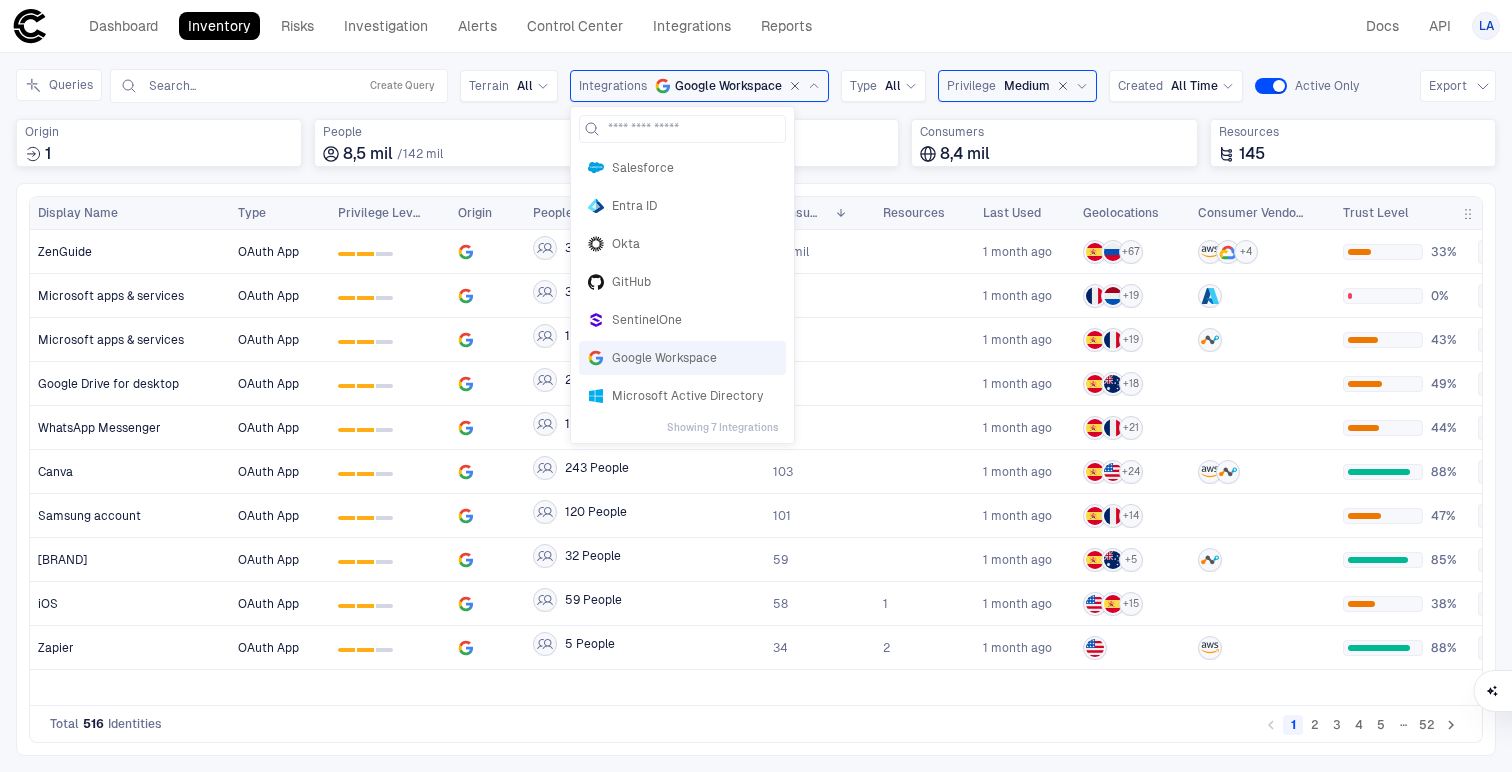 click at bounding box center [795, 86] 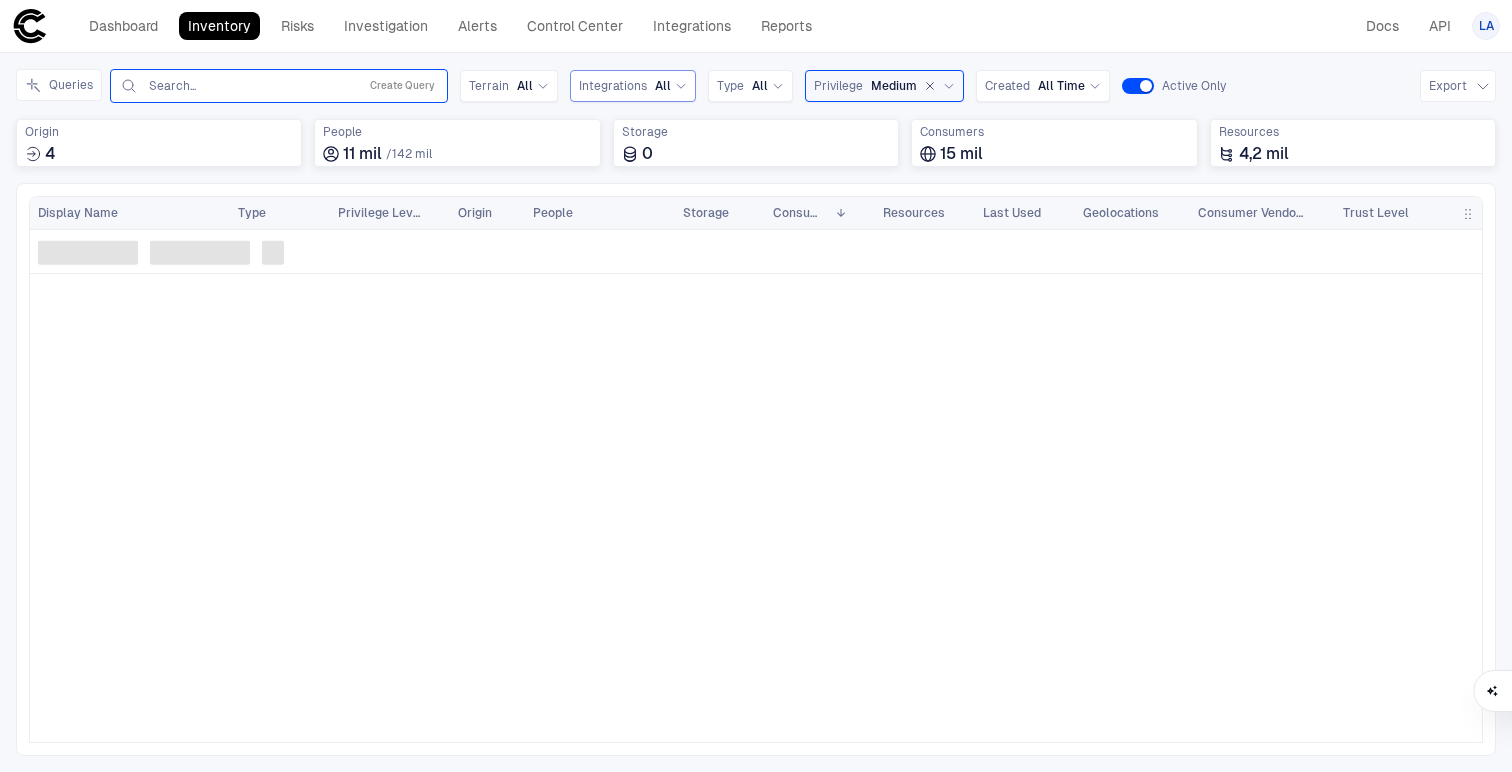 click on "Search... Create Query" at bounding box center (279, 86) 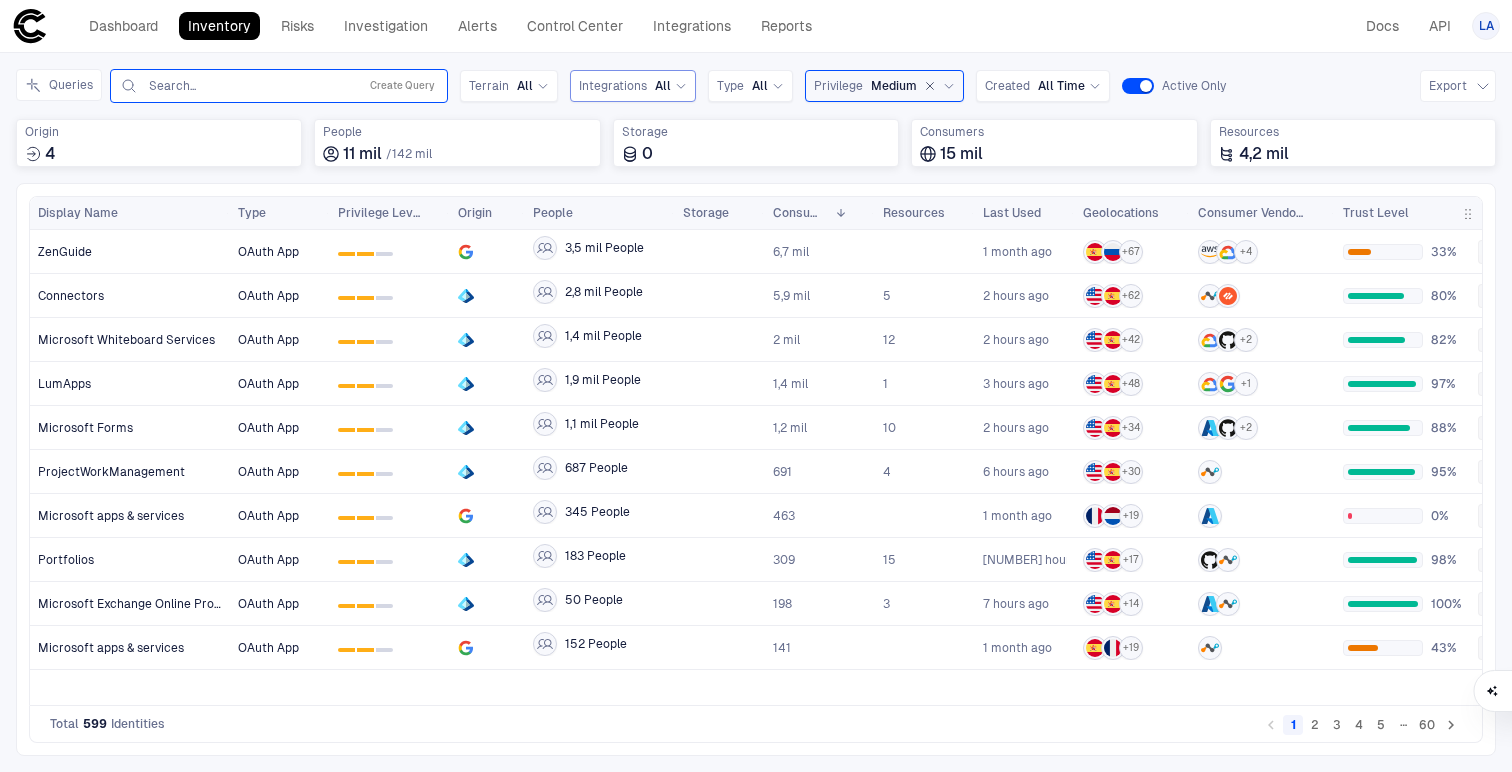 click at bounding box center [248, 86] 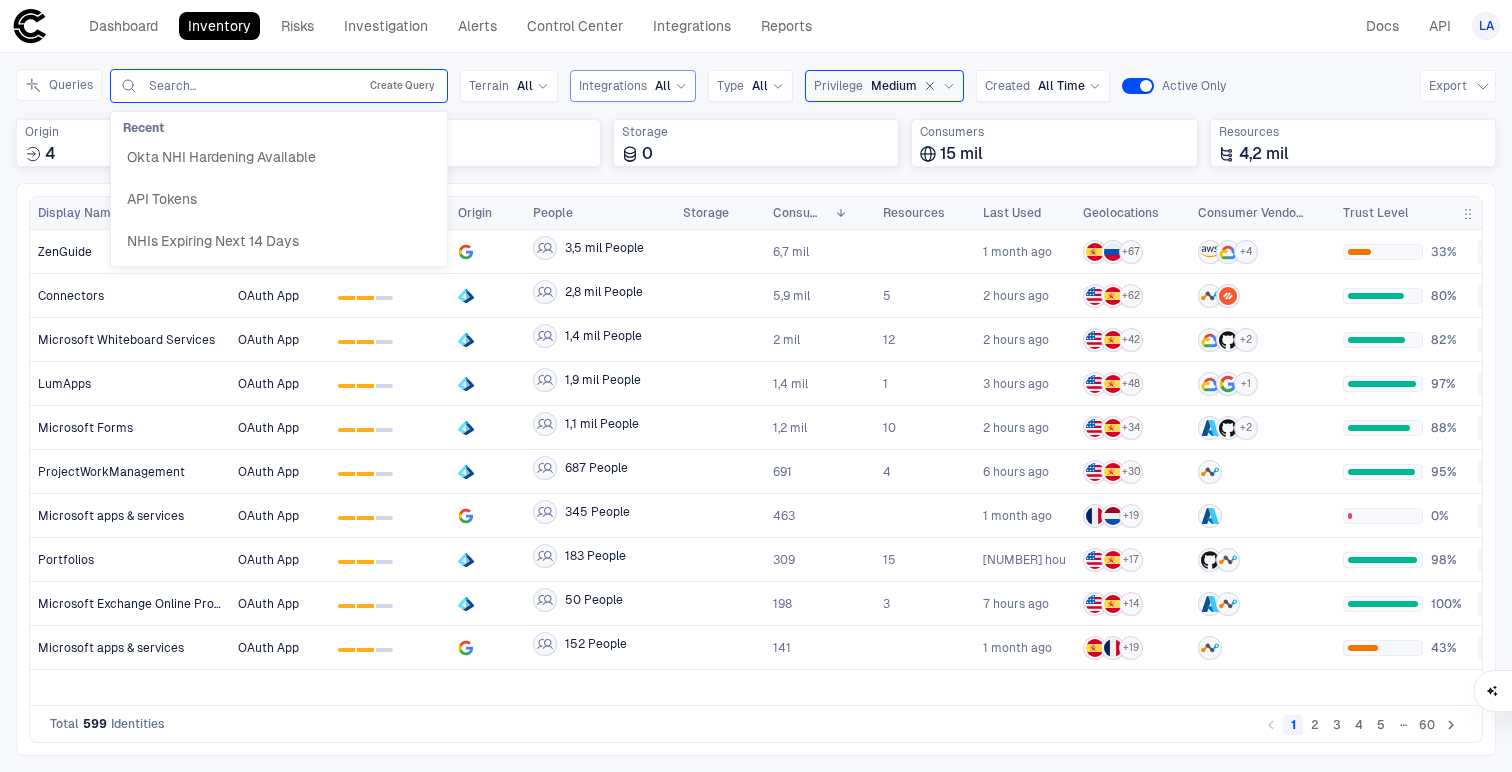 click on "Create Query" at bounding box center [402, 86] 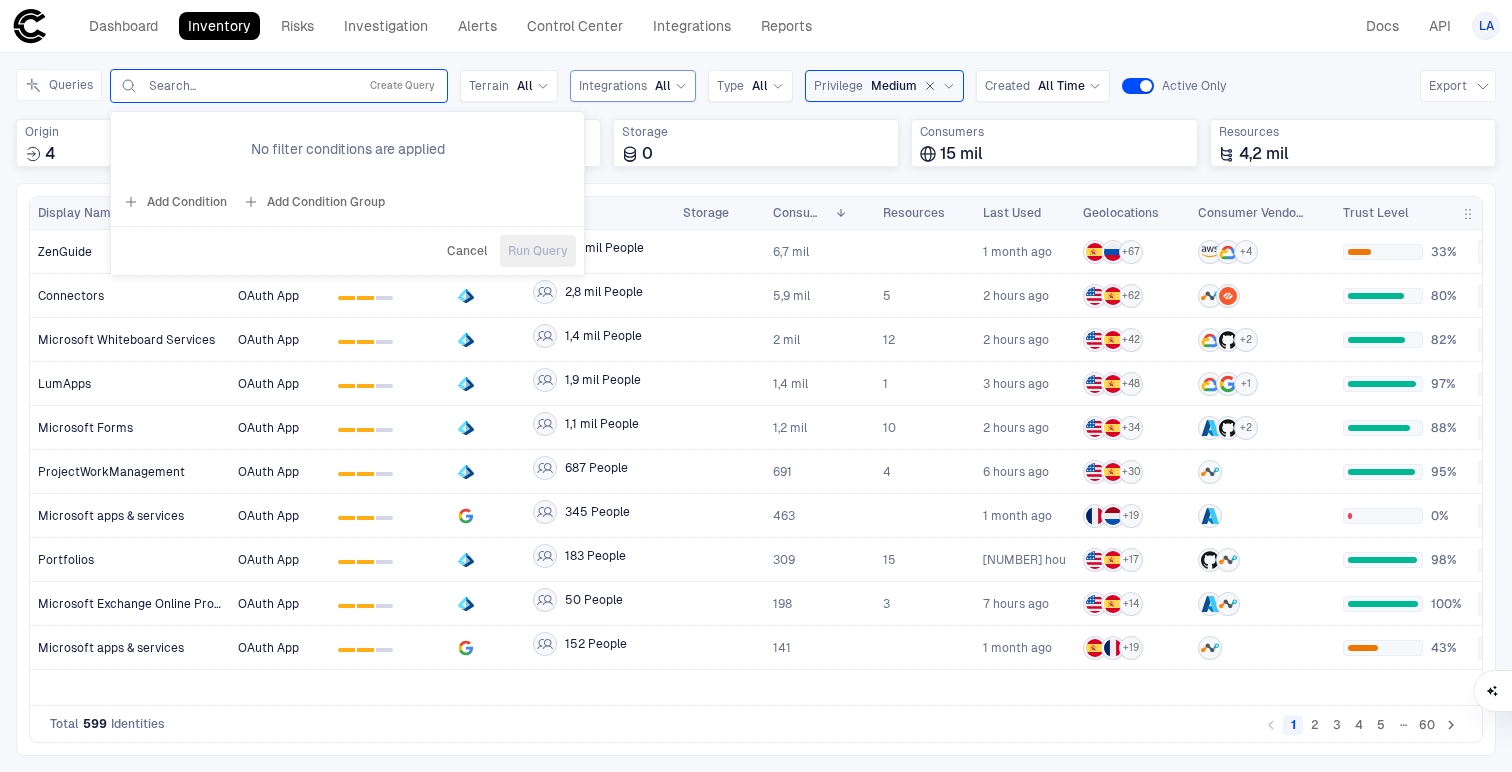 click on "Add Condition" at bounding box center (175, 202) 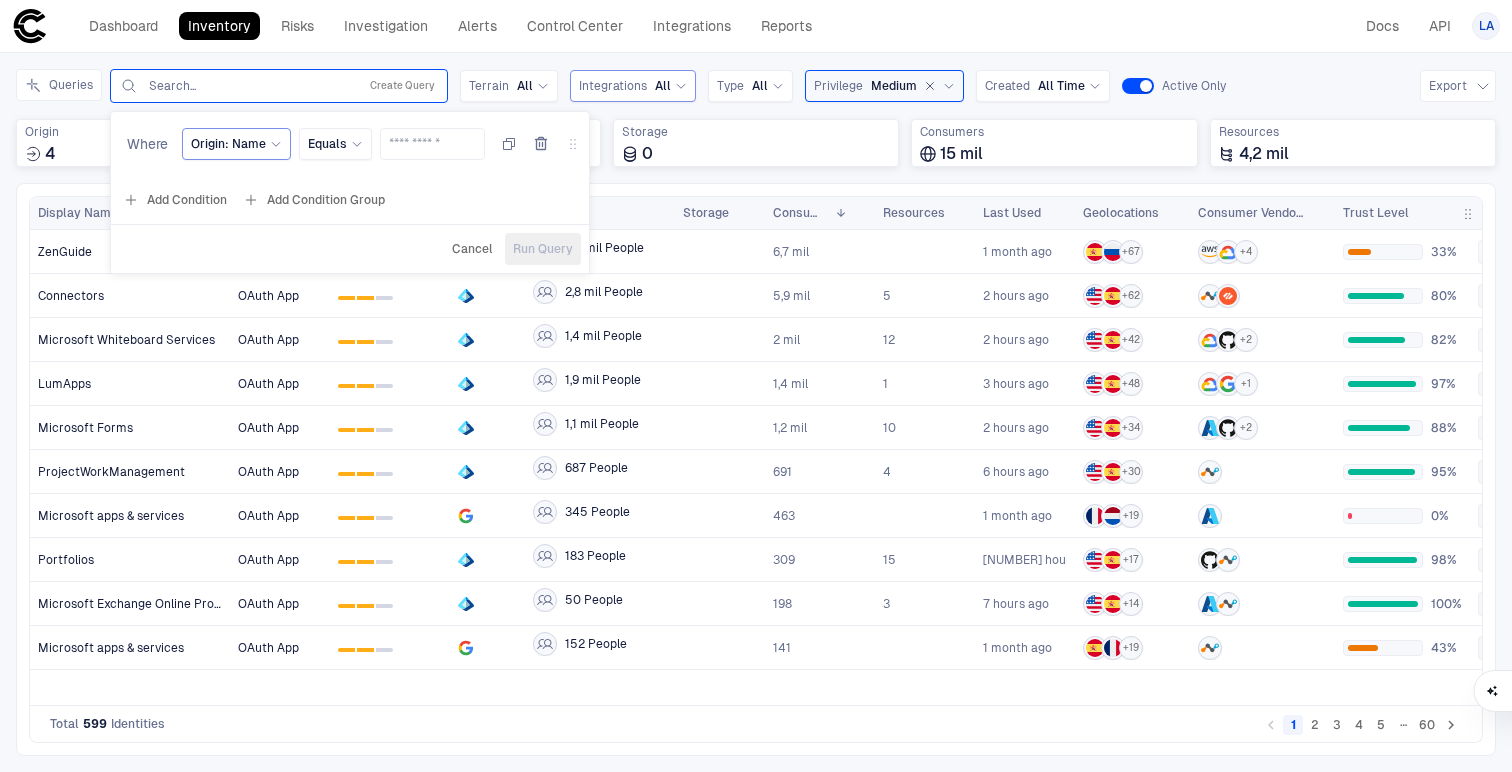 click on "Origin: Name" at bounding box center (228, 144) 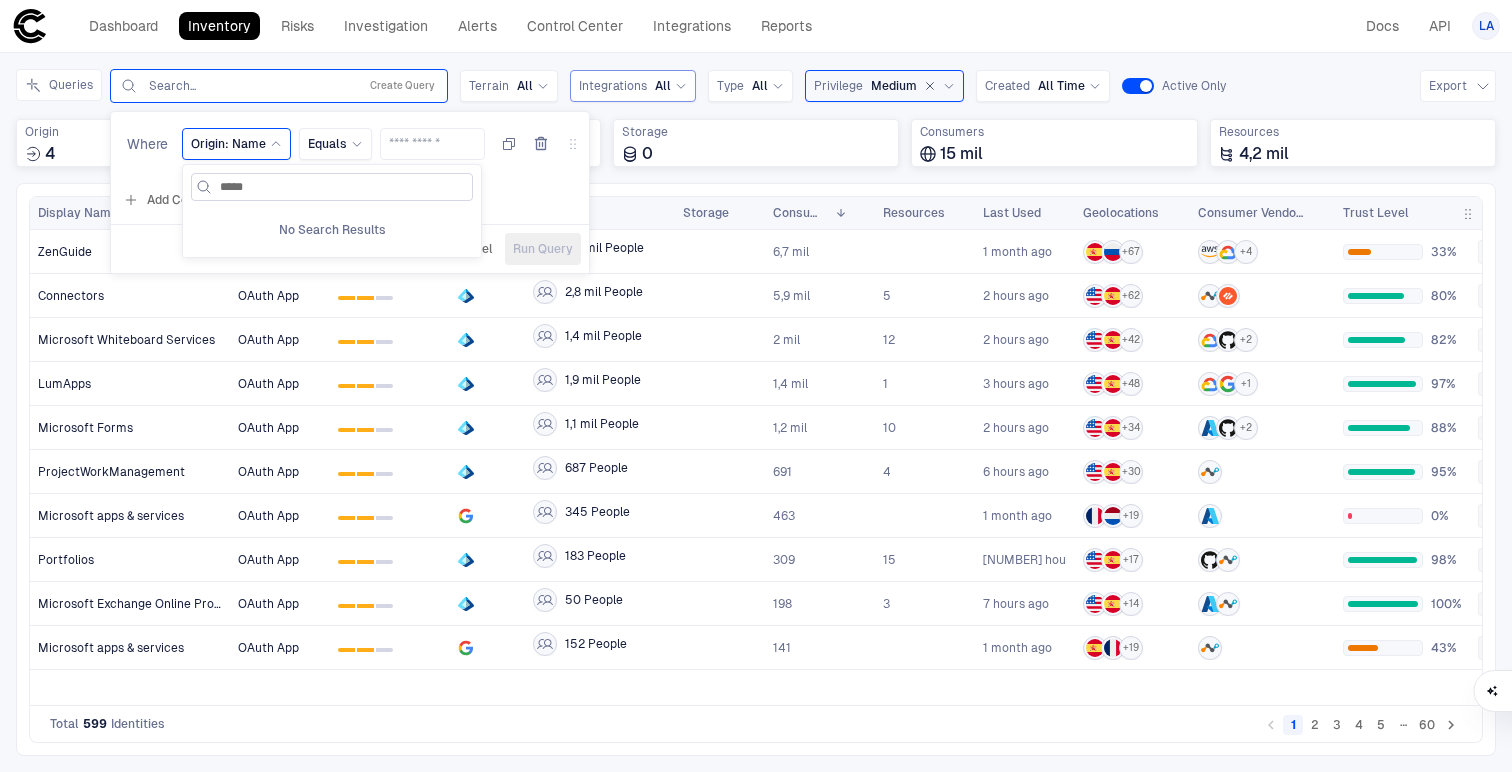 type on "***" 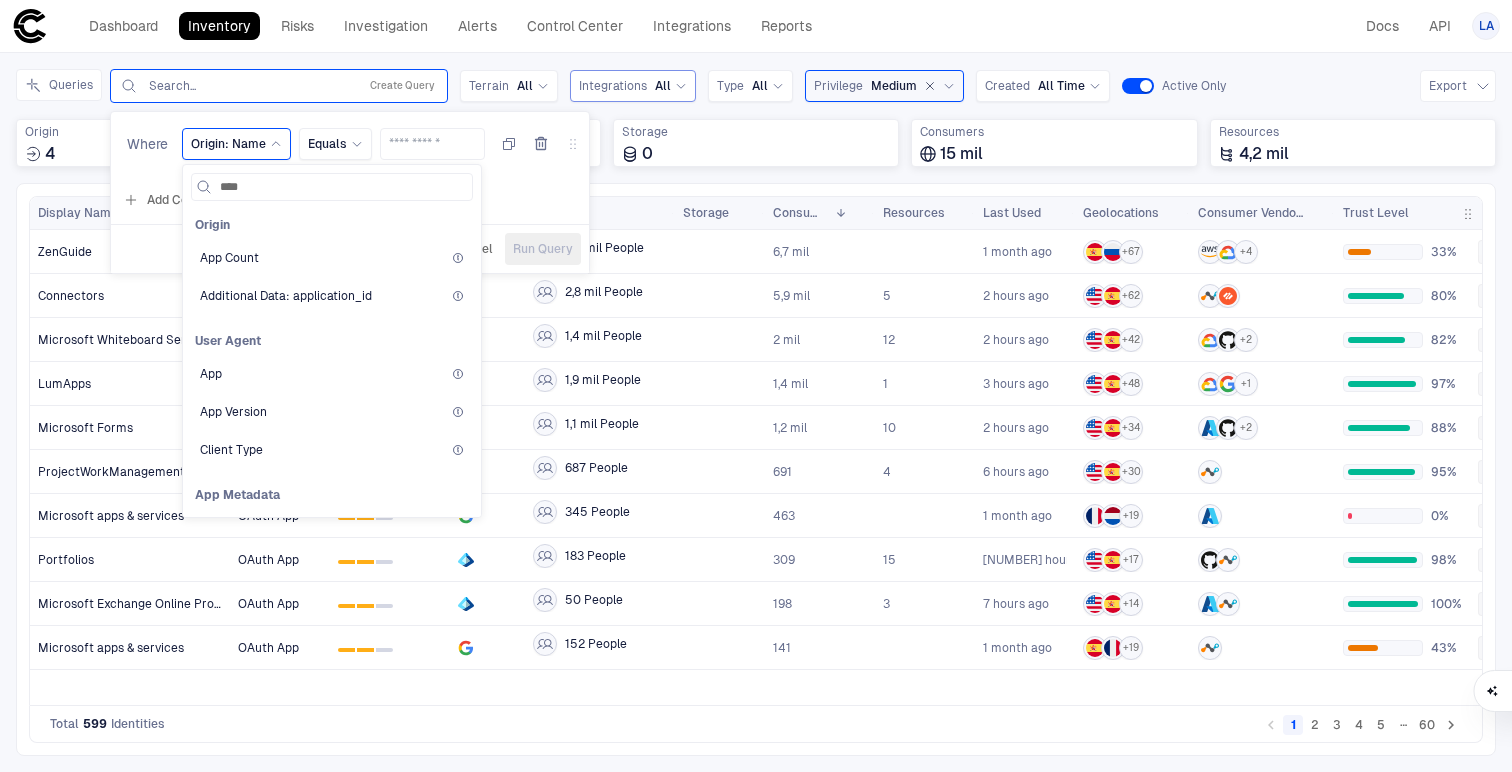 click on "App Count" at bounding box center [332, 258] 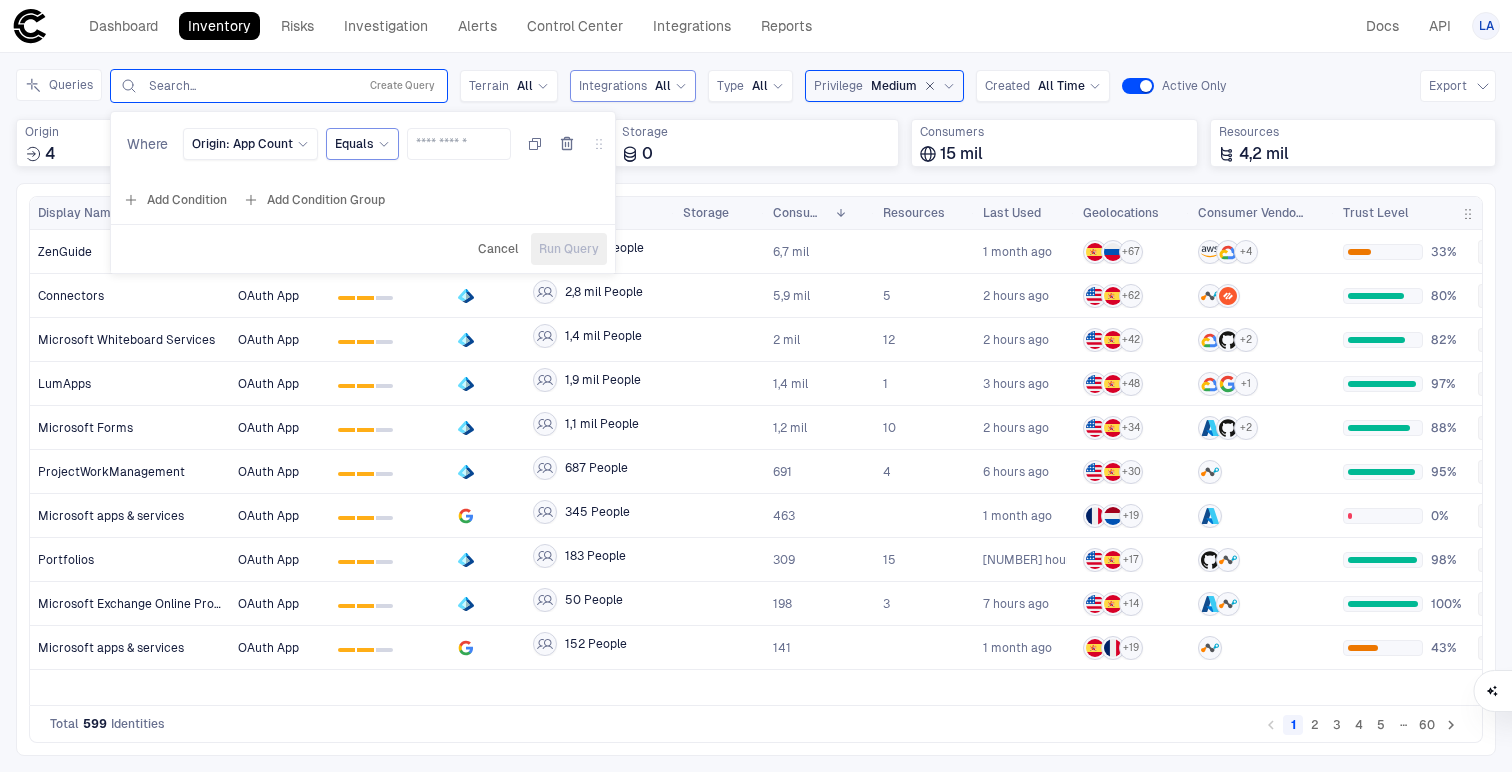 click on "Equals" at bounding box center (354, 144) 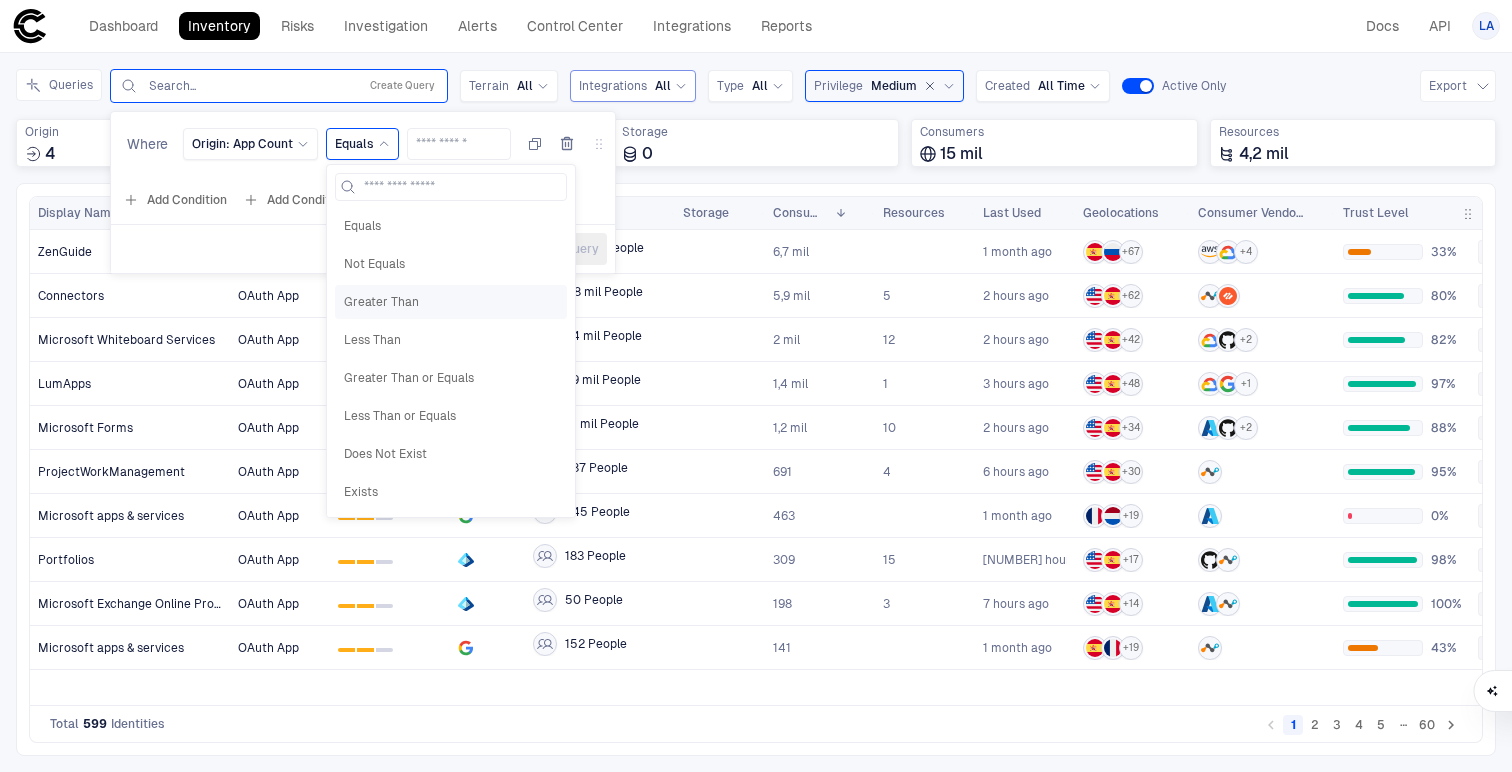click on "Greater Than" at bounding box center [451, 302] 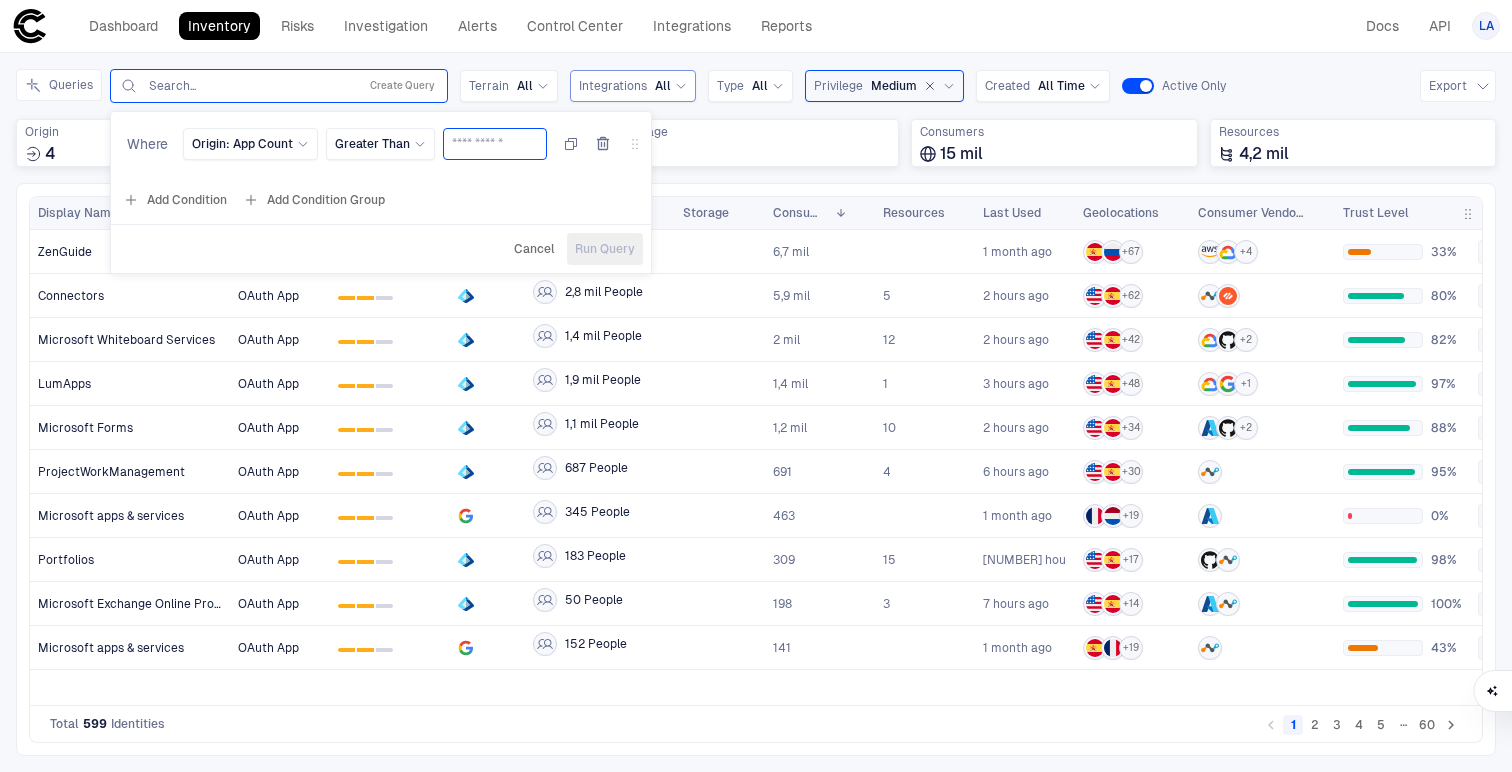 click at bounding box center [495, 144] 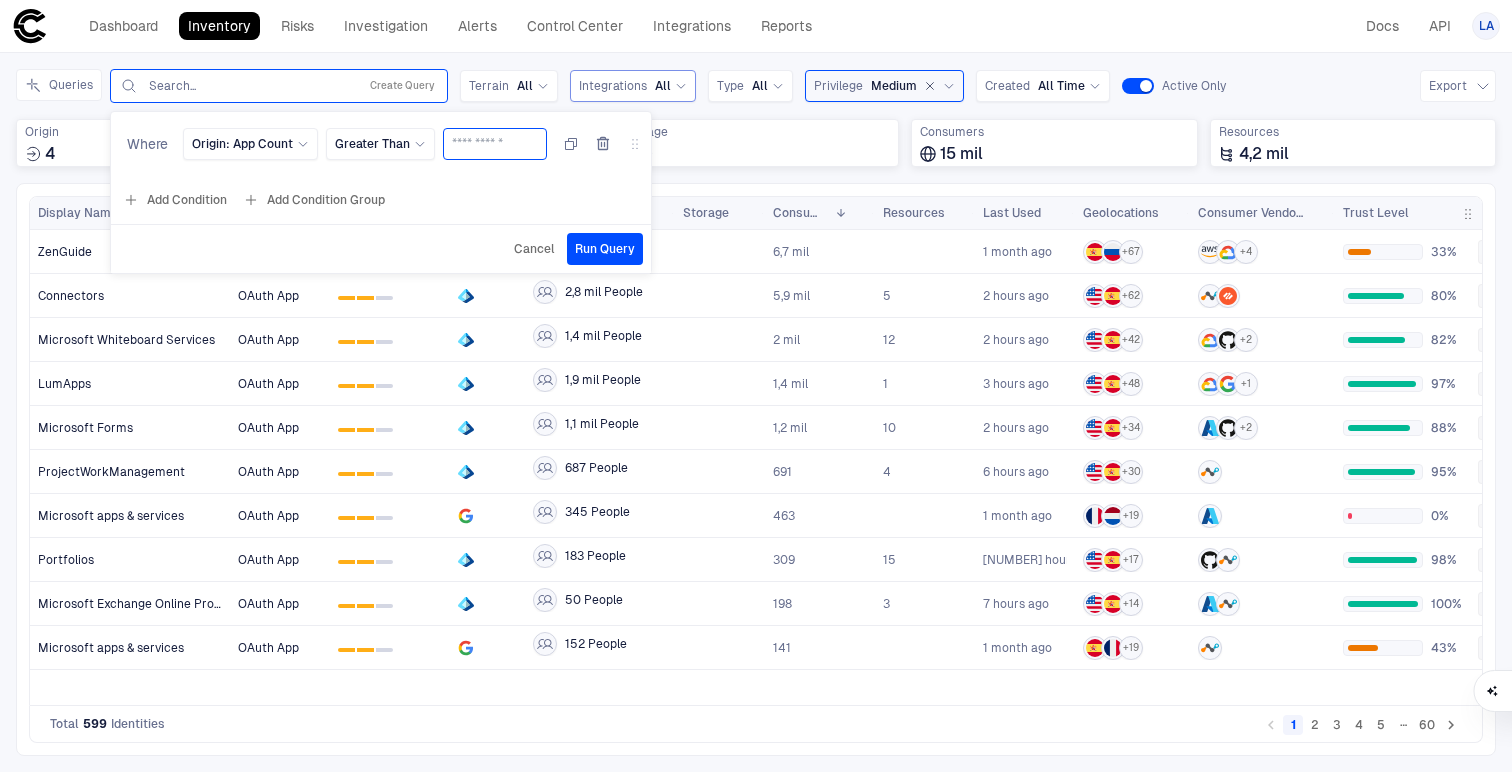 type on "*" 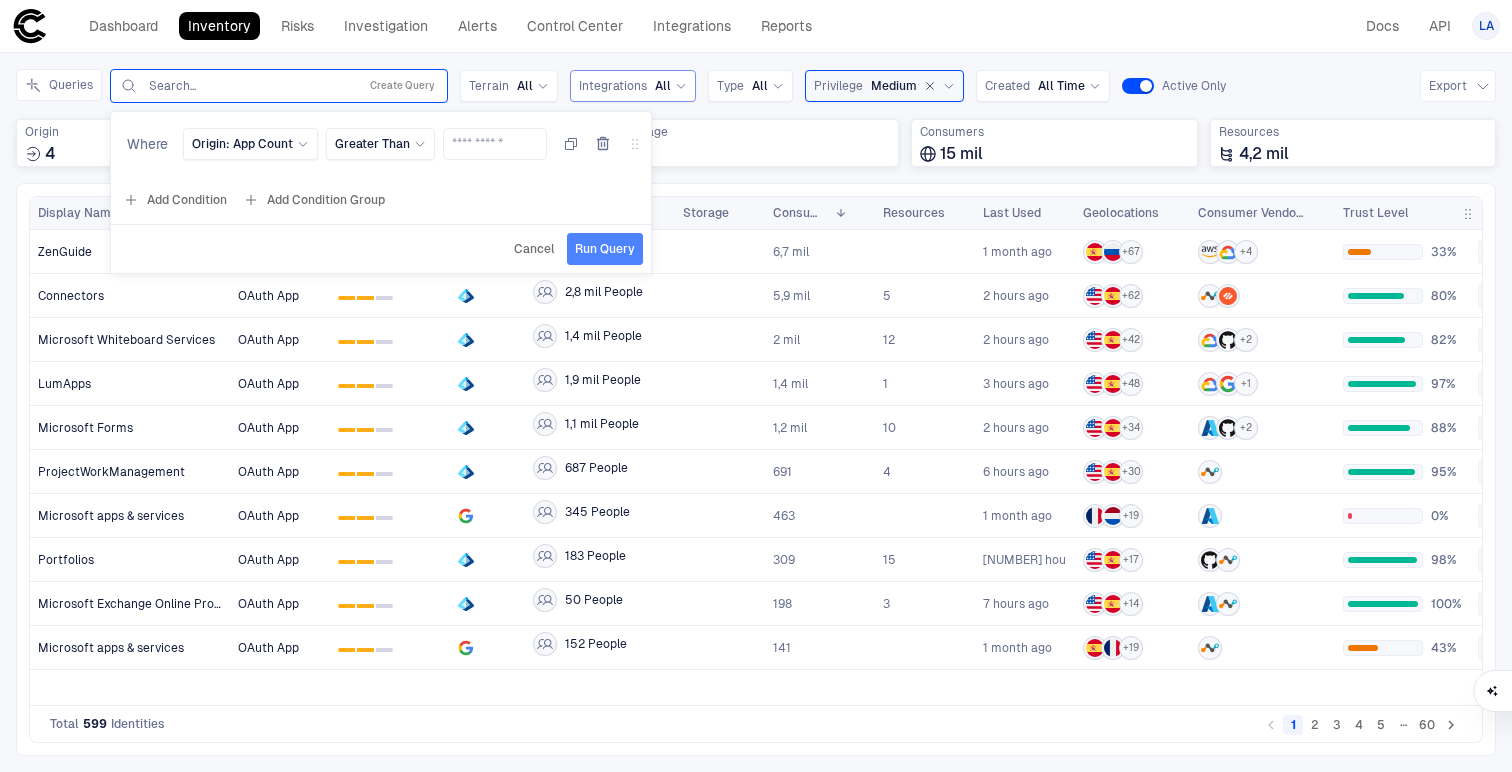 click on "Run Query" at bounding box center [605, 249] 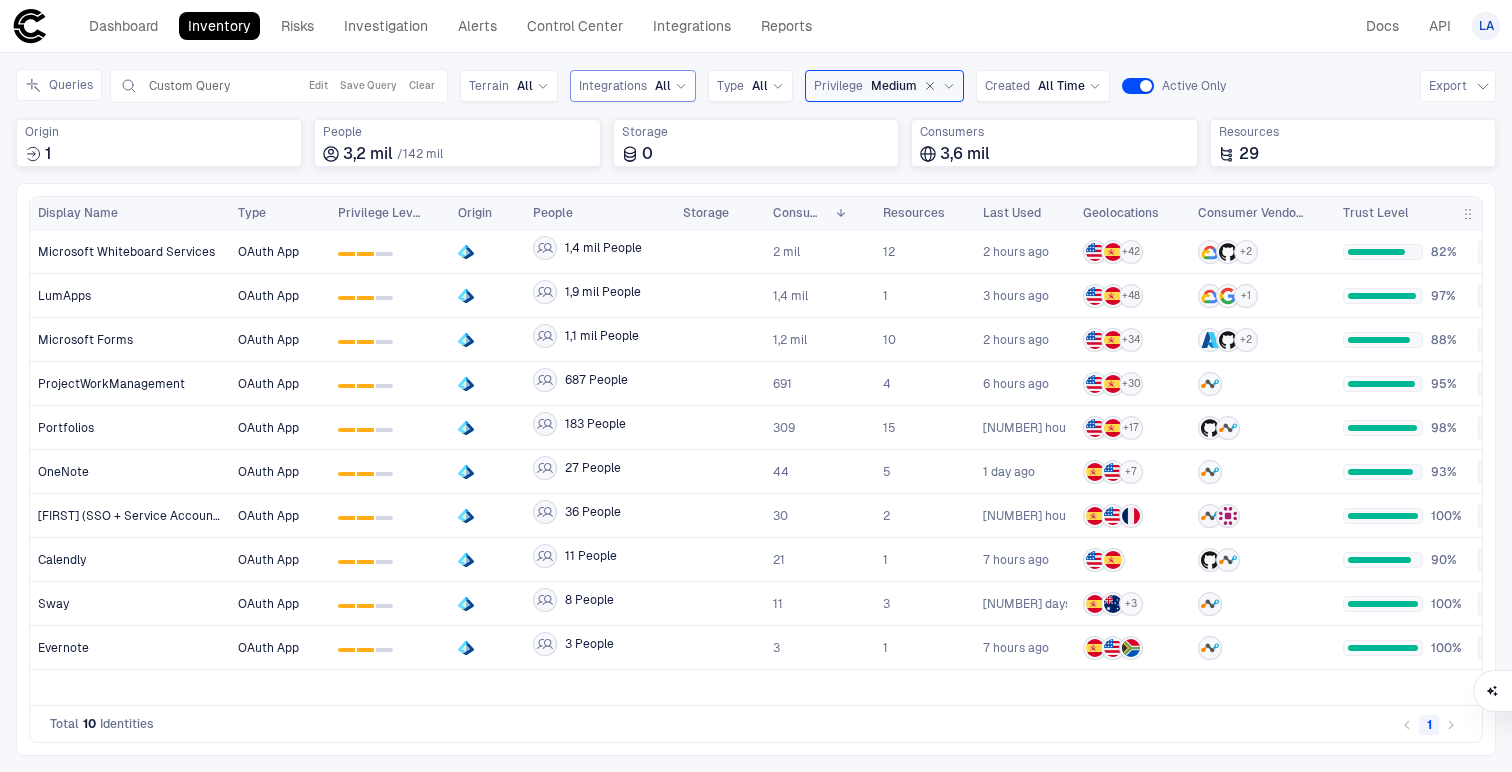 click on "Medium" at bounding box center [894, 86] 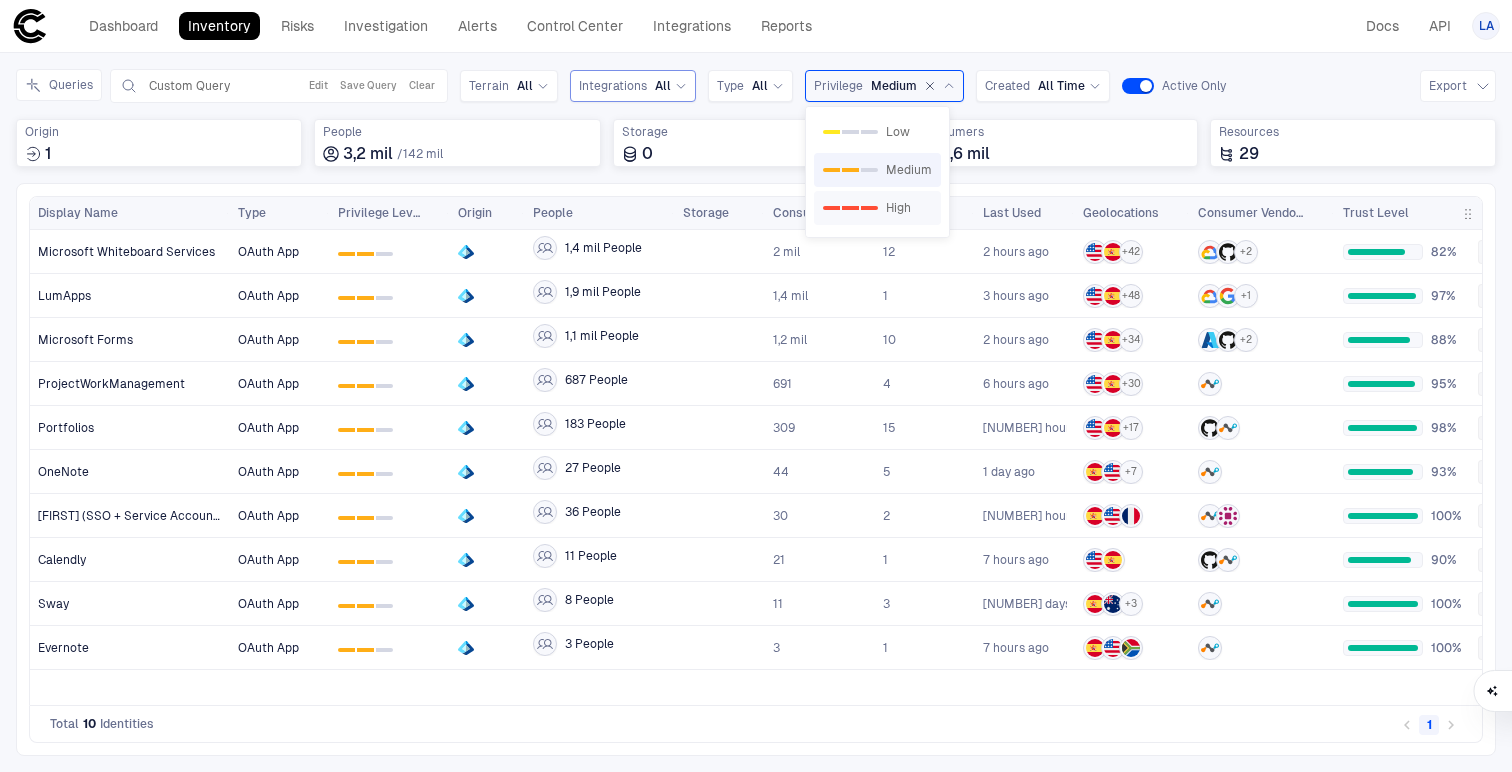 click on "0 1 2 High" at bounding box center [877, 208] 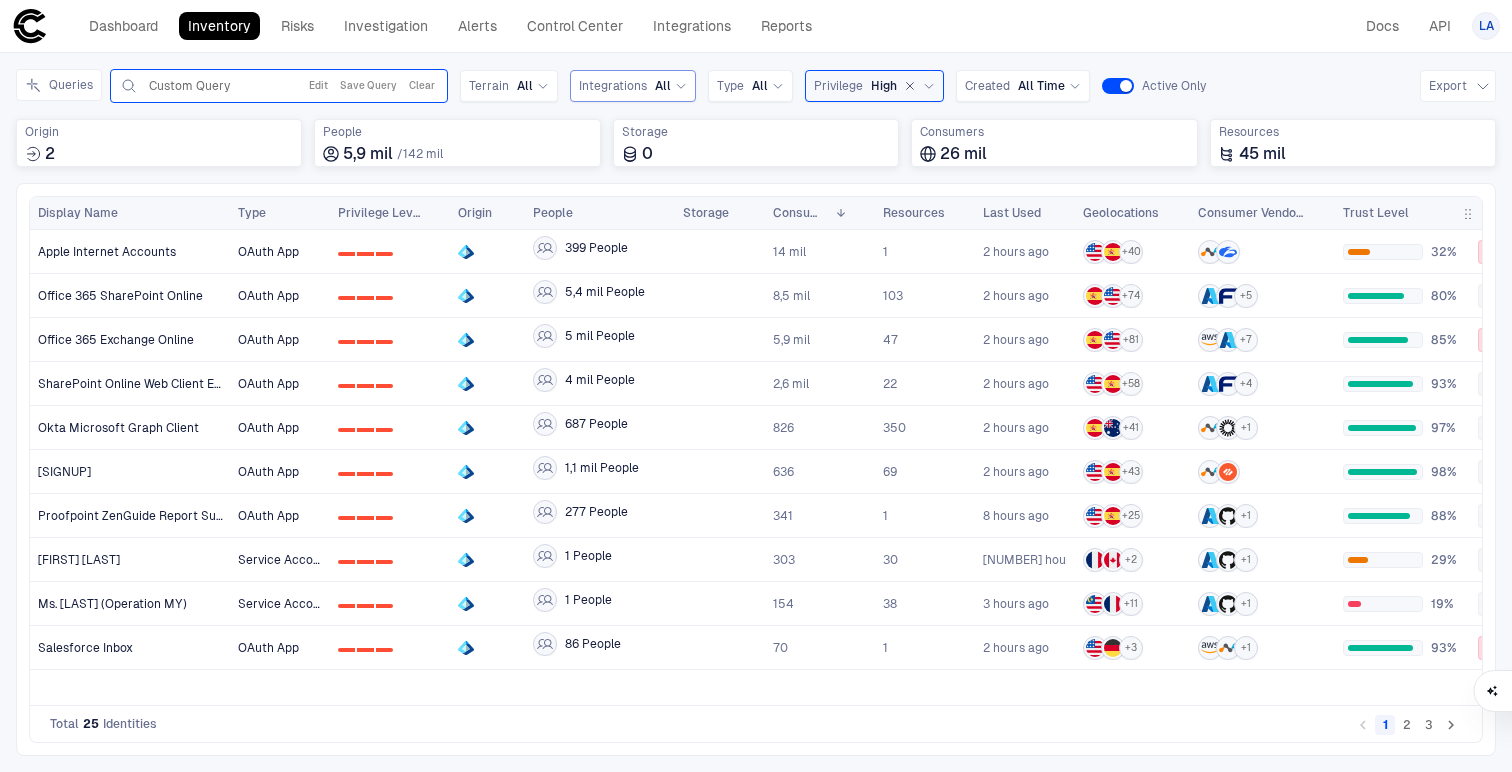click on "Custom Query" at bounding box center [189, 86] 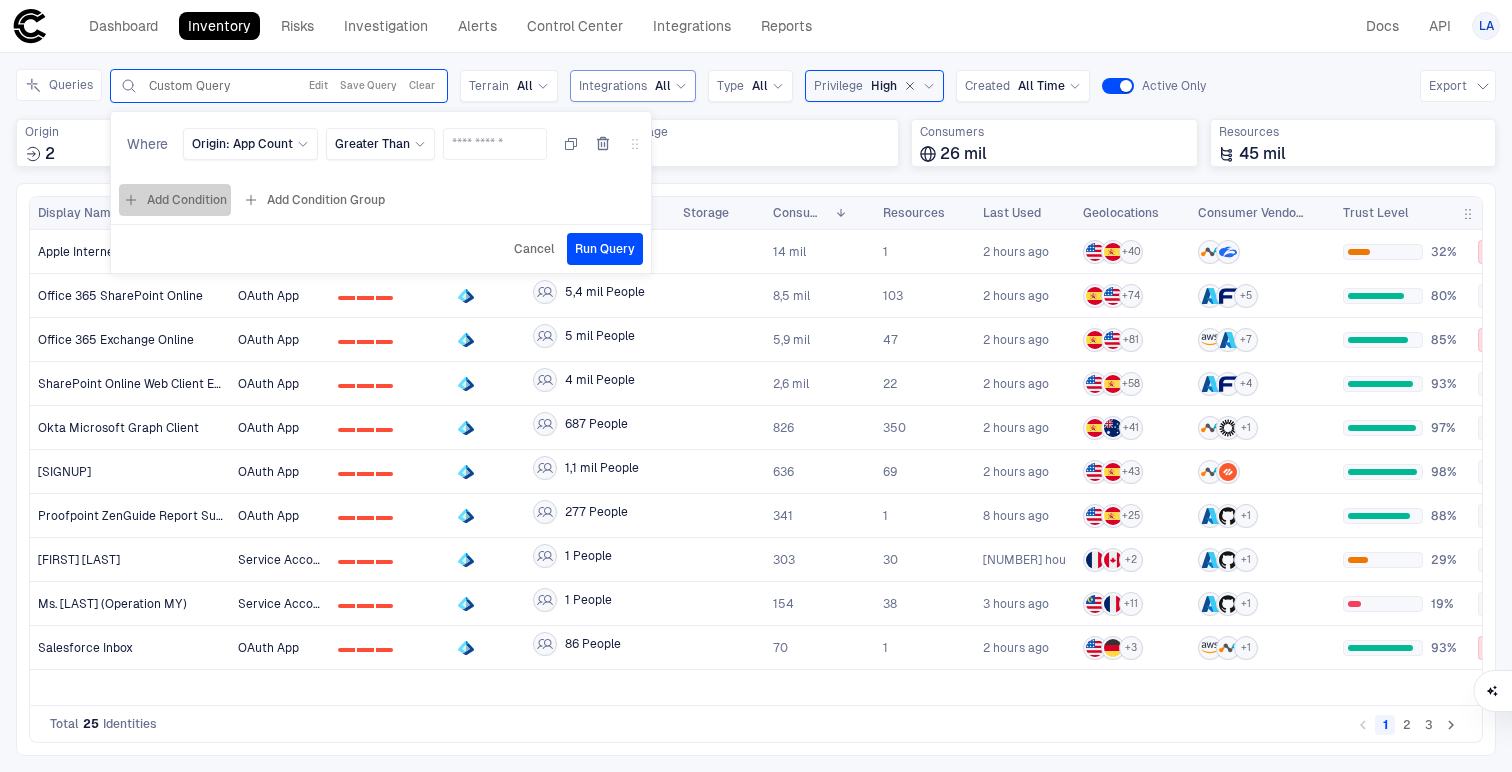 click on "Add Condition" at bounding box center [175, 200] 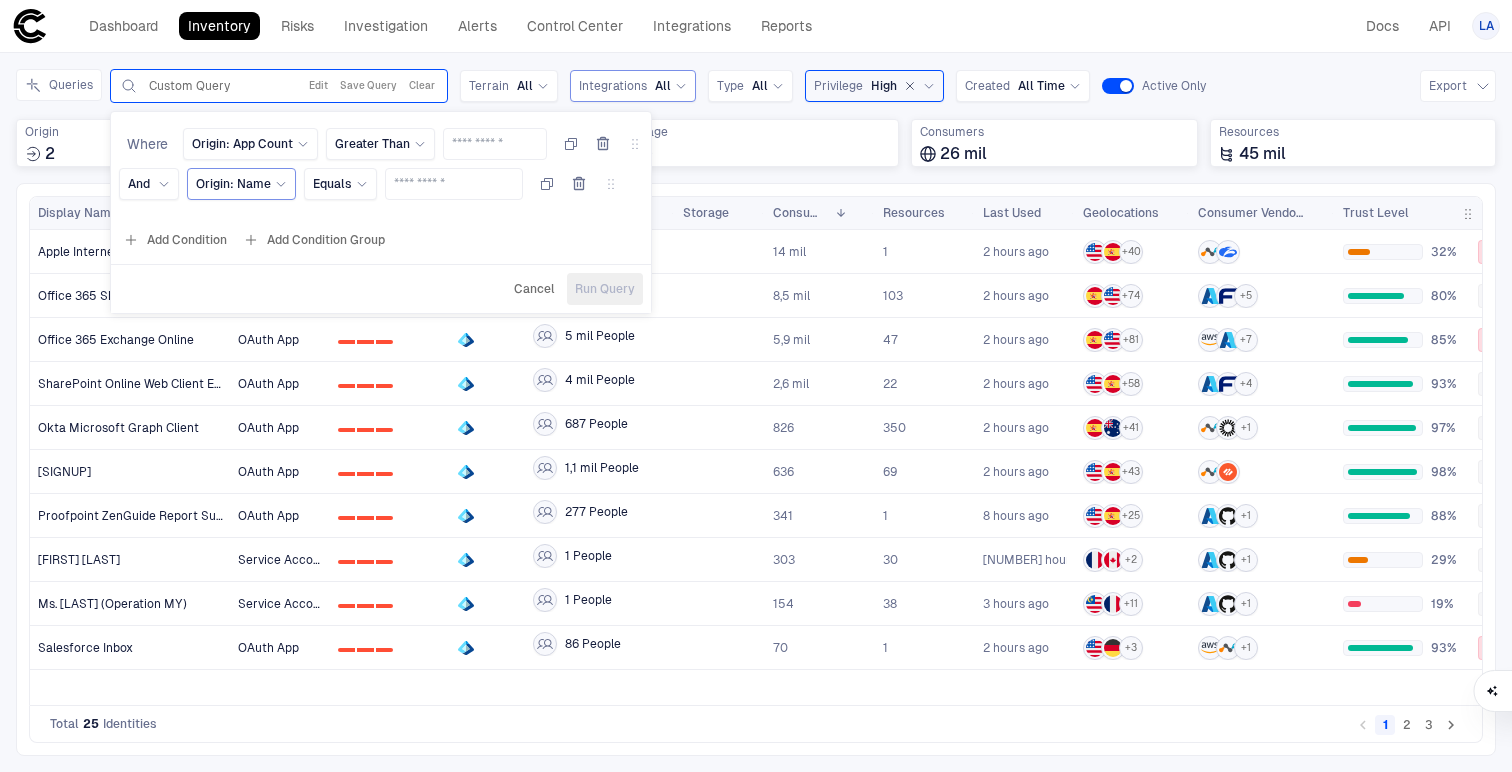 click on "Origin: Name" at bounding box center (233, 184) 